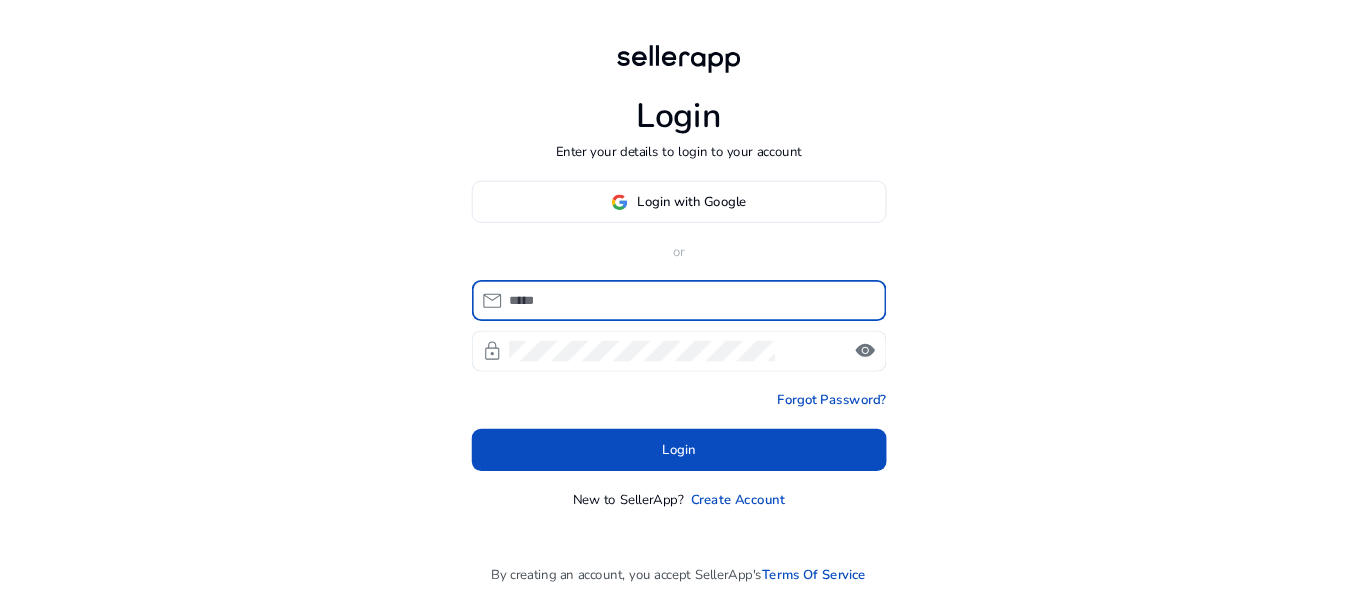 scroll, scrollTop: 0, scrollLeft: 0, axis: both 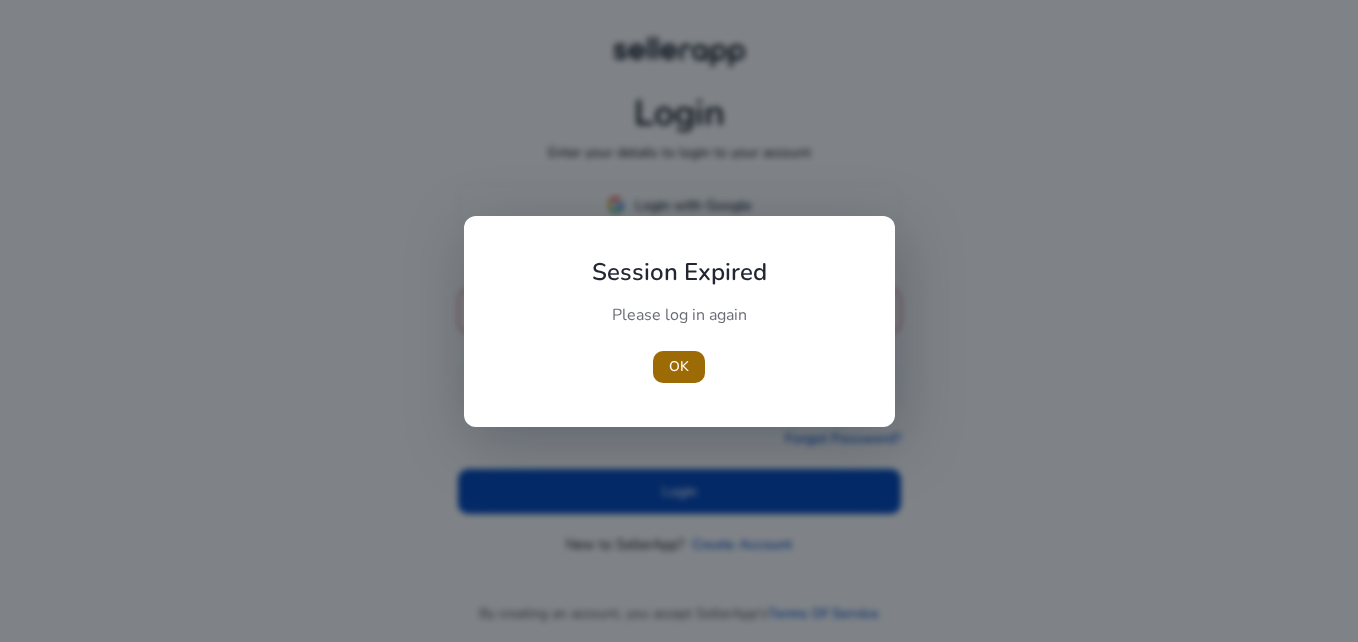 type 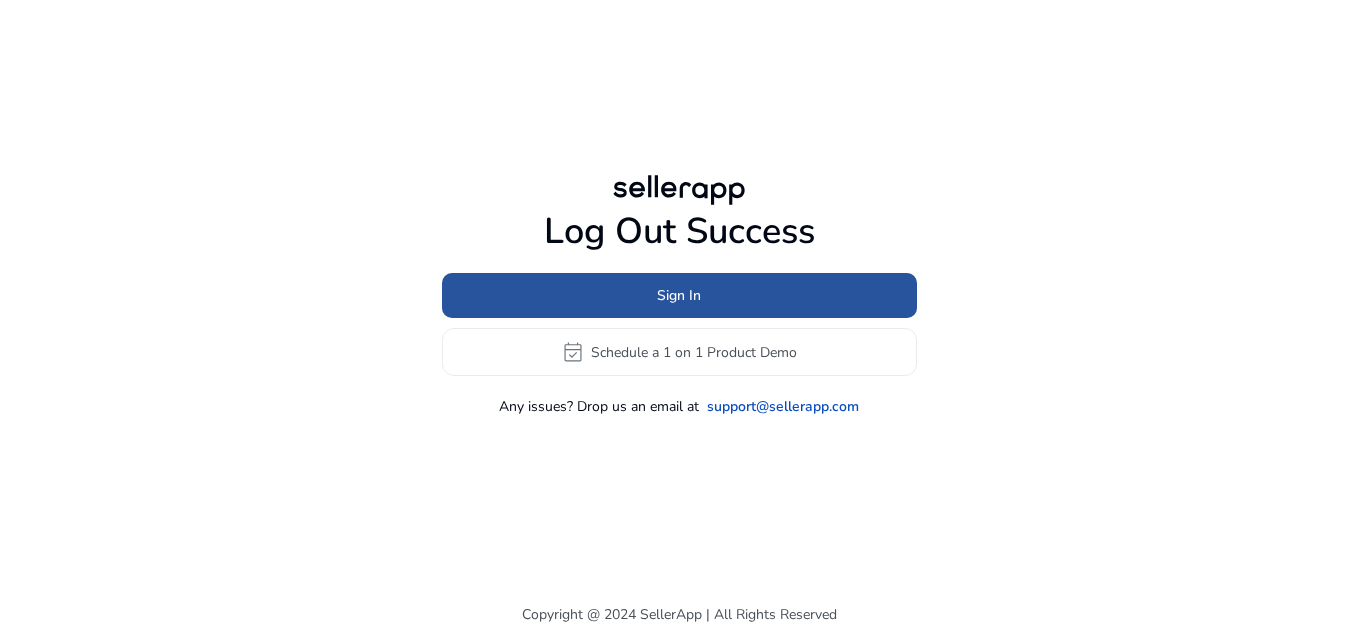 click 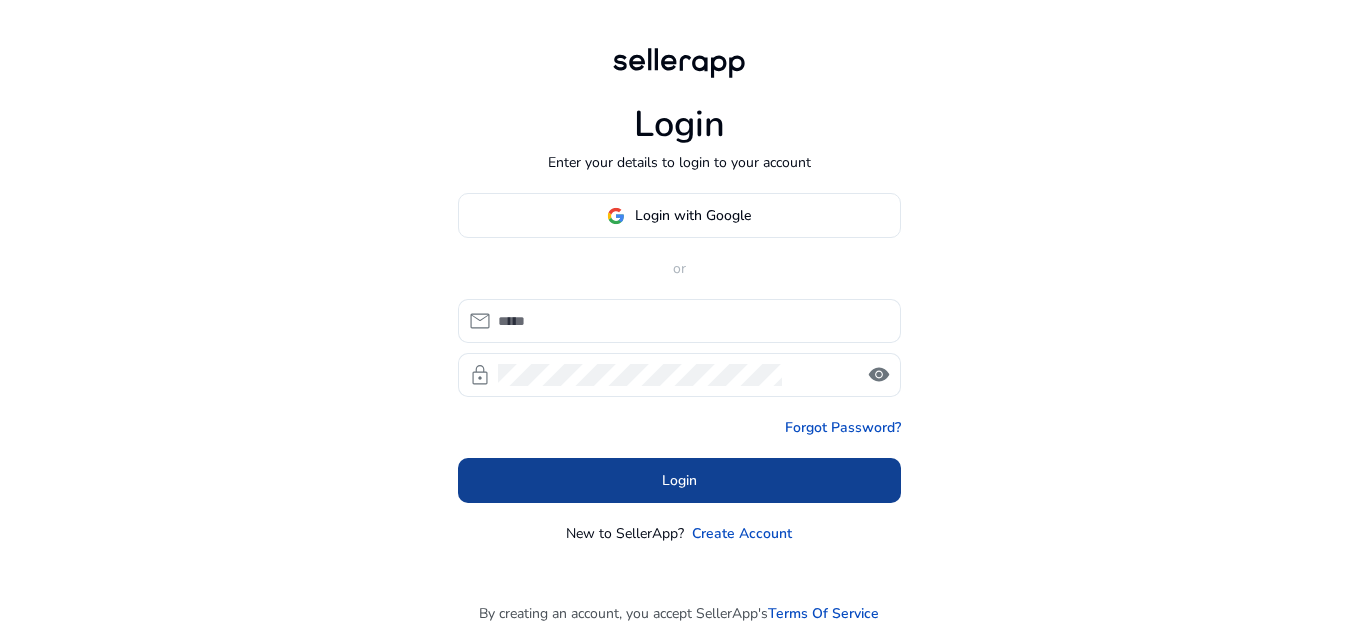 type on "**********" 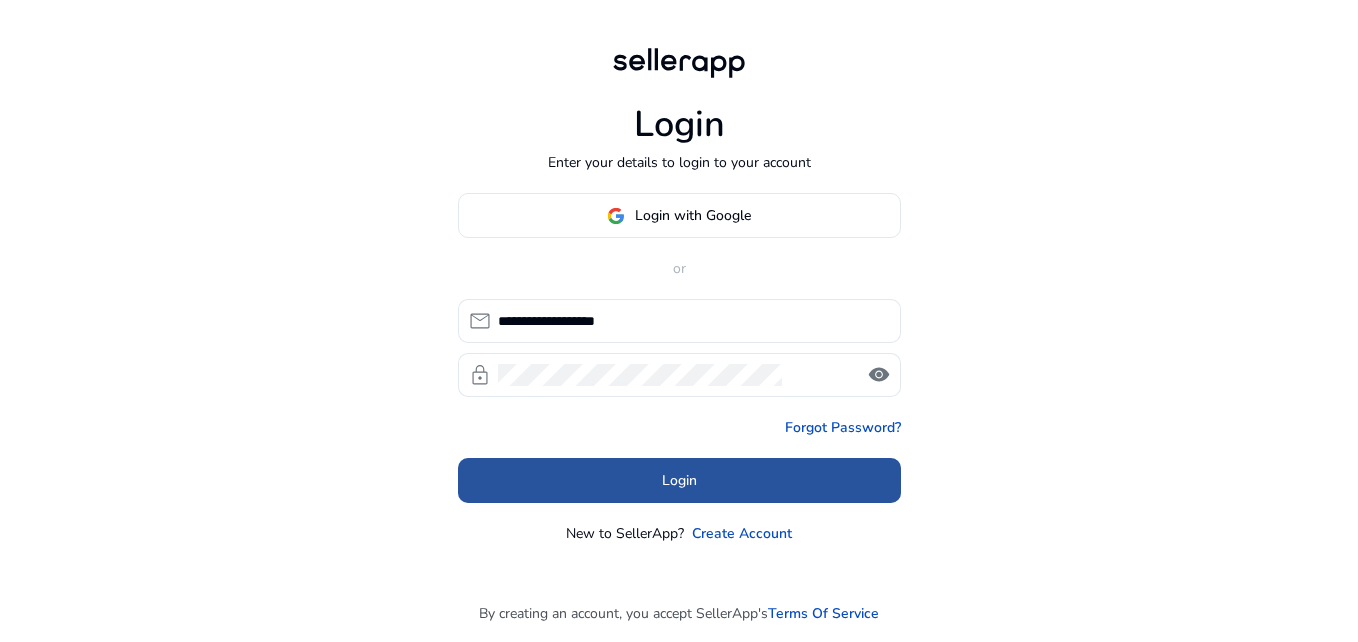 click at bounding box center [679, 481] 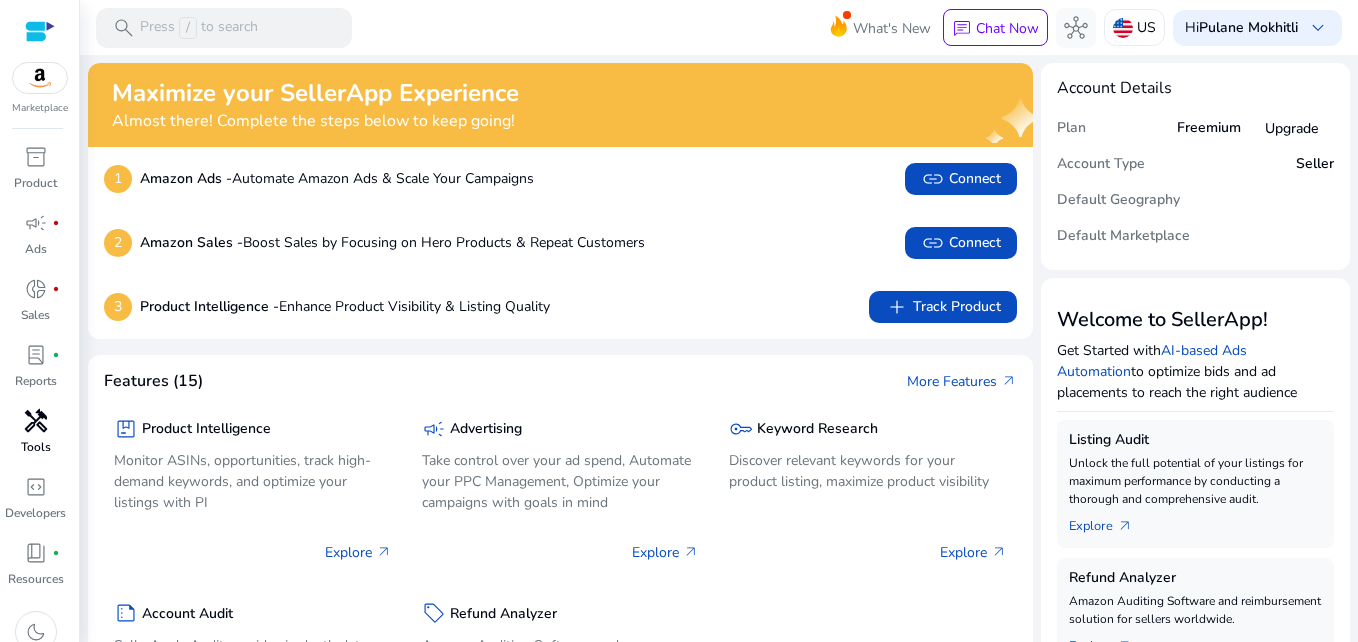click on "handyman" at bounding box center (36, 421) 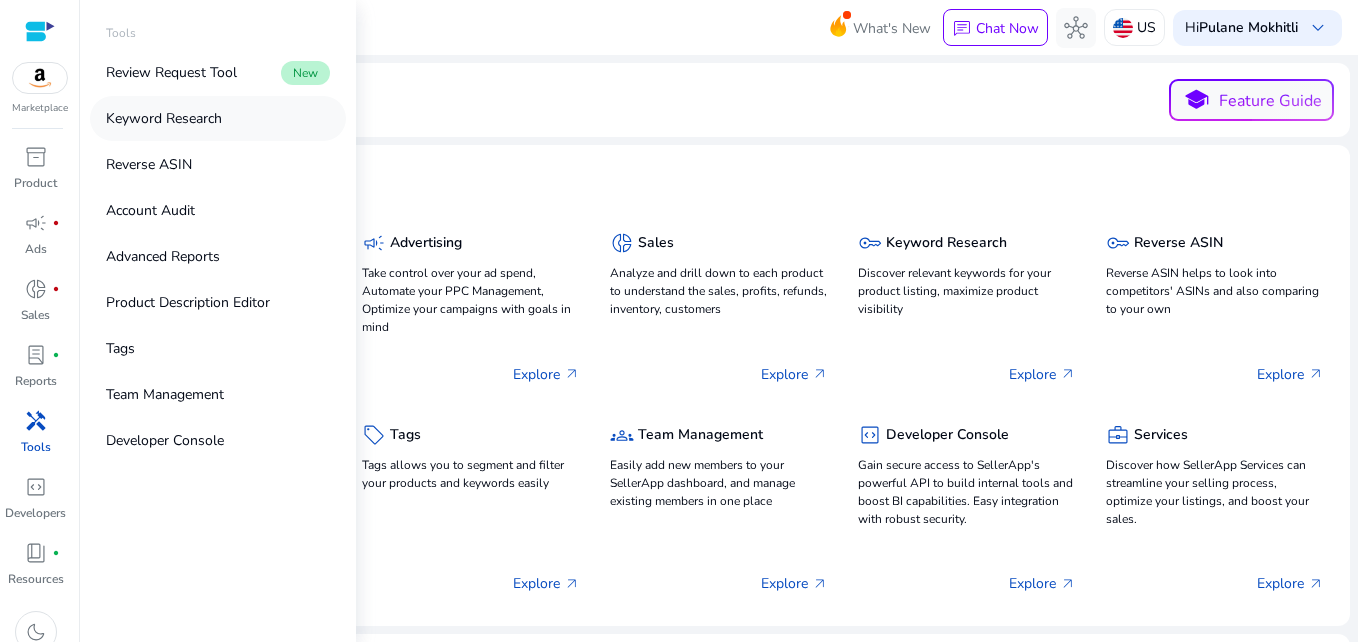 drag, startPoint x: 242, startPoint y: 118, endPoint x: 240, endPoint y: 128, distance: 10.198039 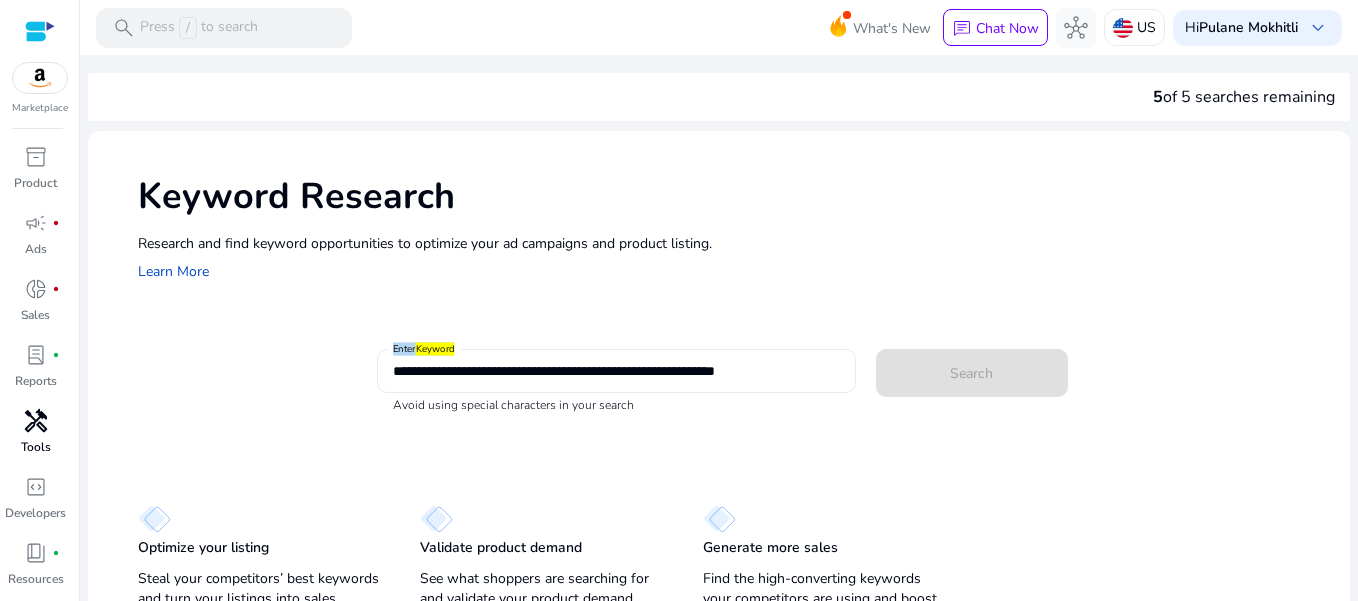 click on "**********" at bounding box center (616, 371) 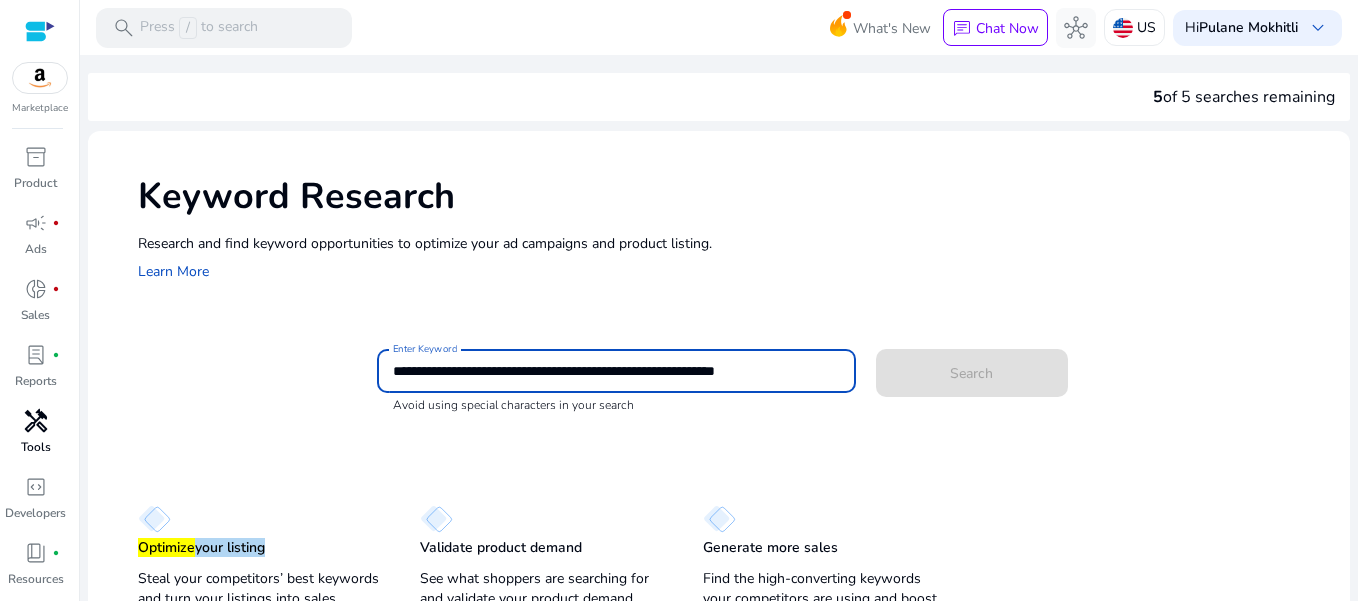 click on "**********" at bounding box center (616, 371) 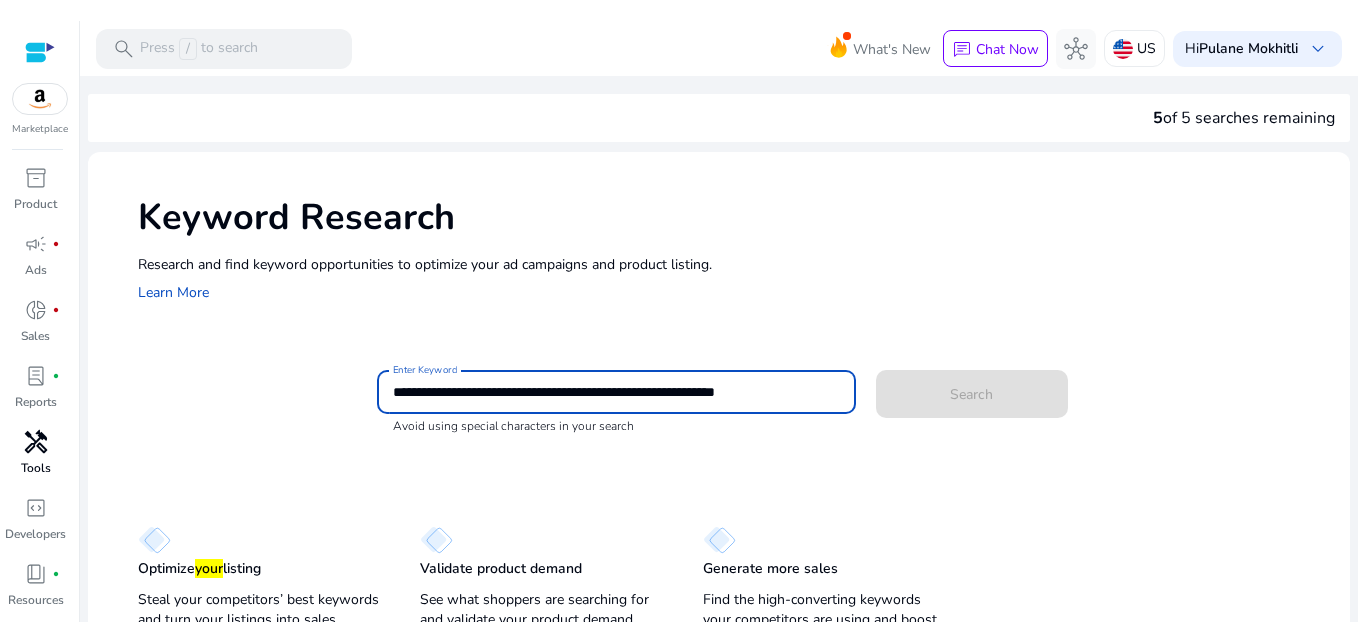 scroll, scrollTop: 0, scrollLeft: 0, axis: both 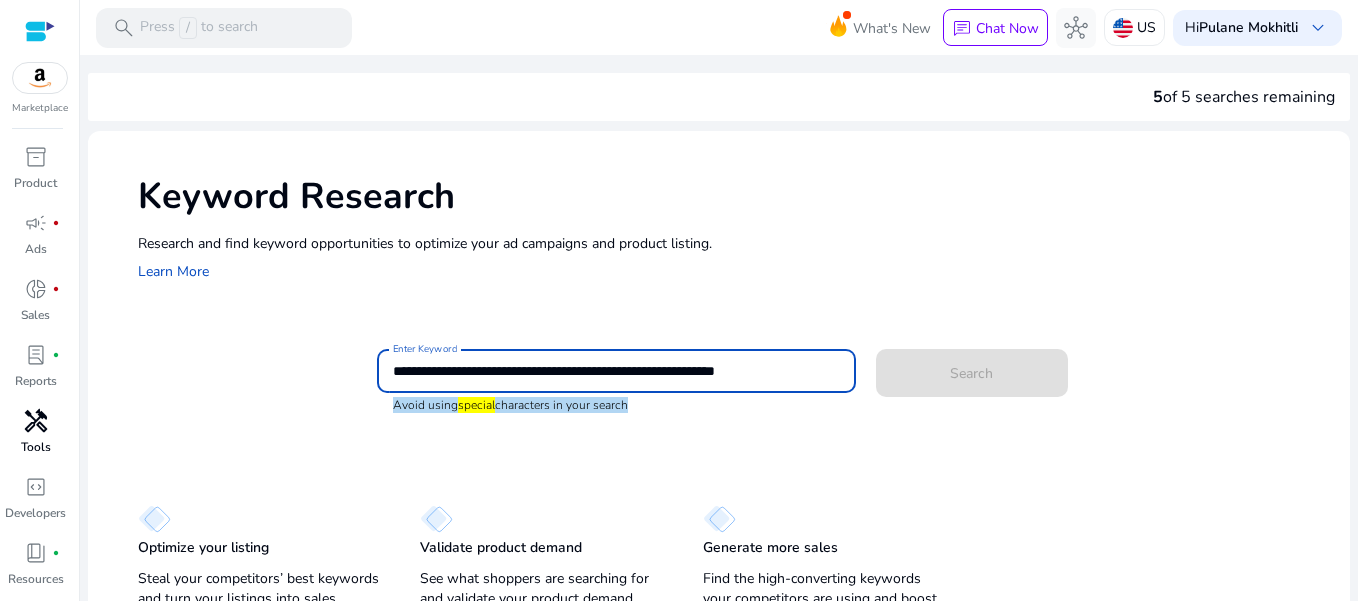 click on "**********" 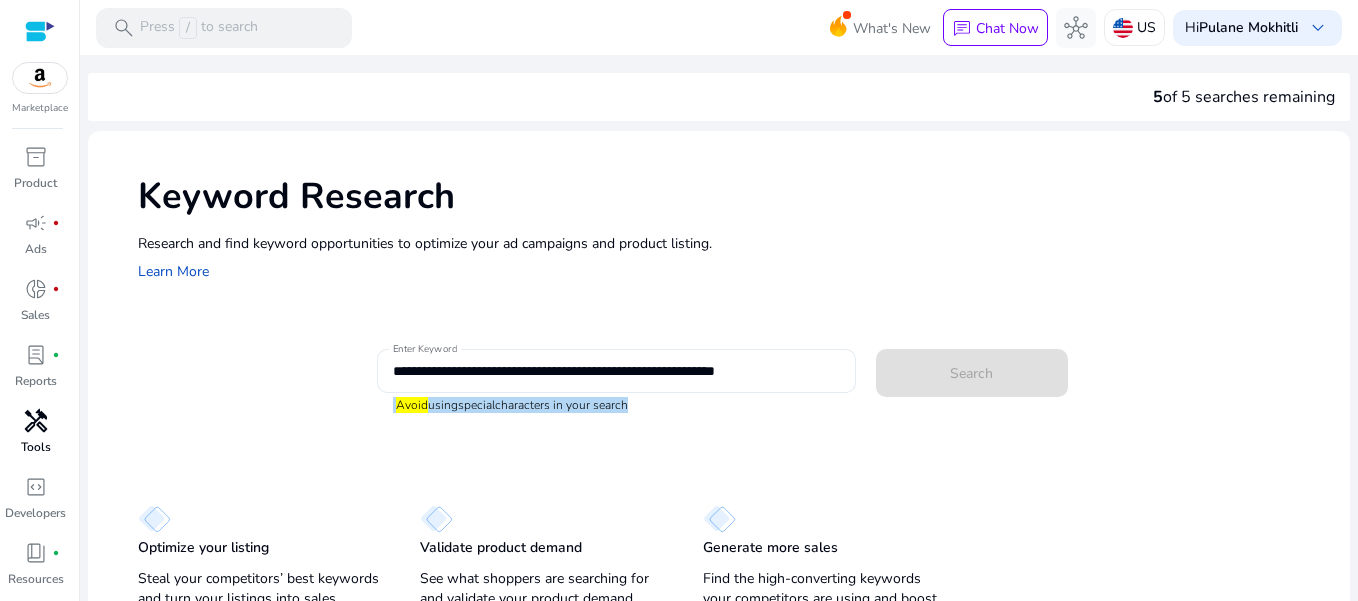 click on "**********" at bounding box center (616, 371) 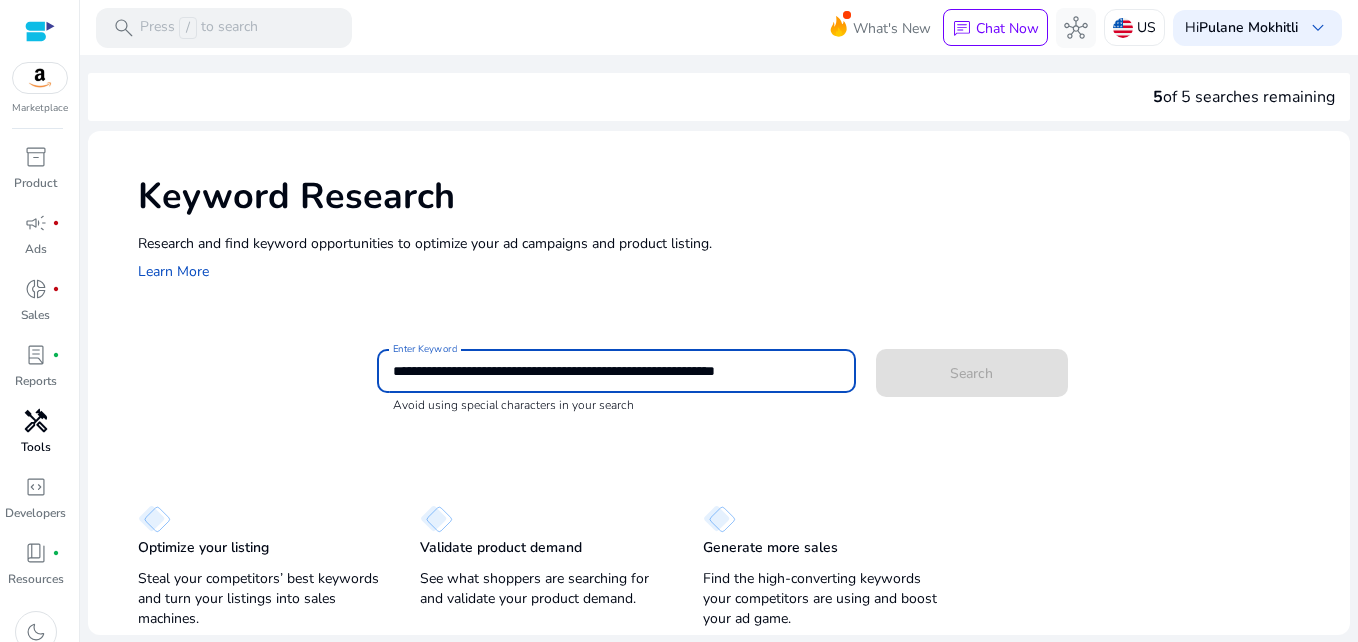 drag, startPoint x: 557, startPoint y: 373, endPoint x: 568, endPoint y: 395, distance: 24.596748 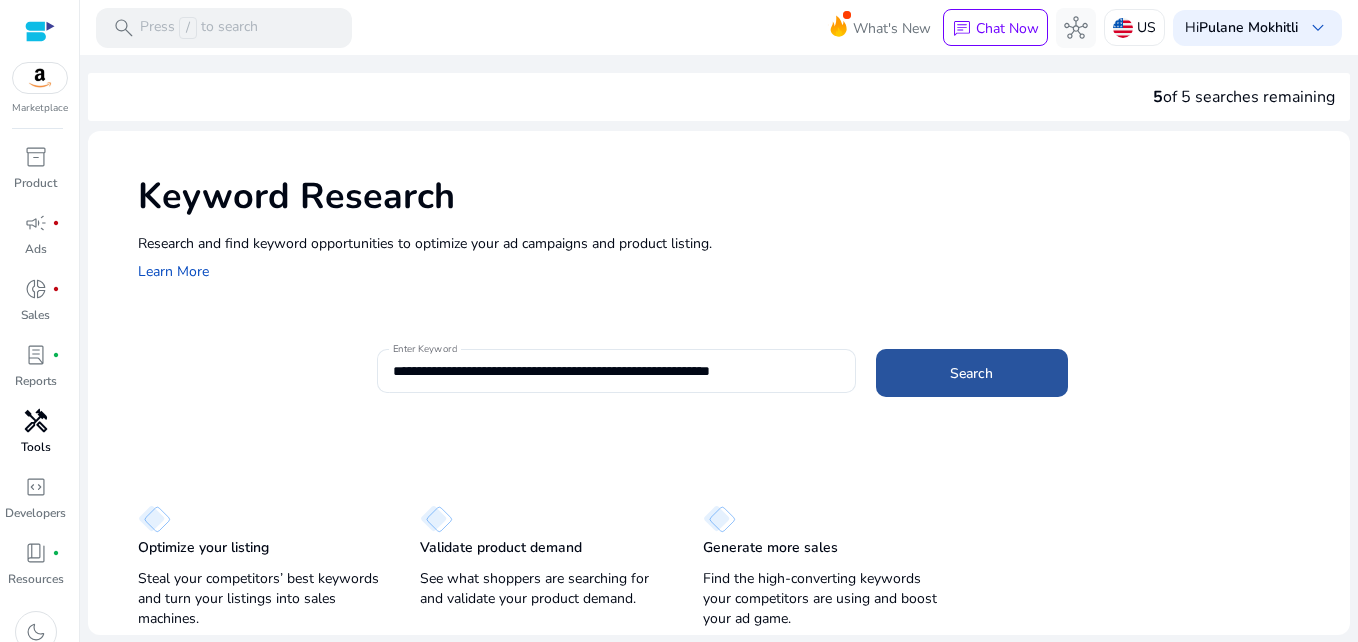 click on "Search" 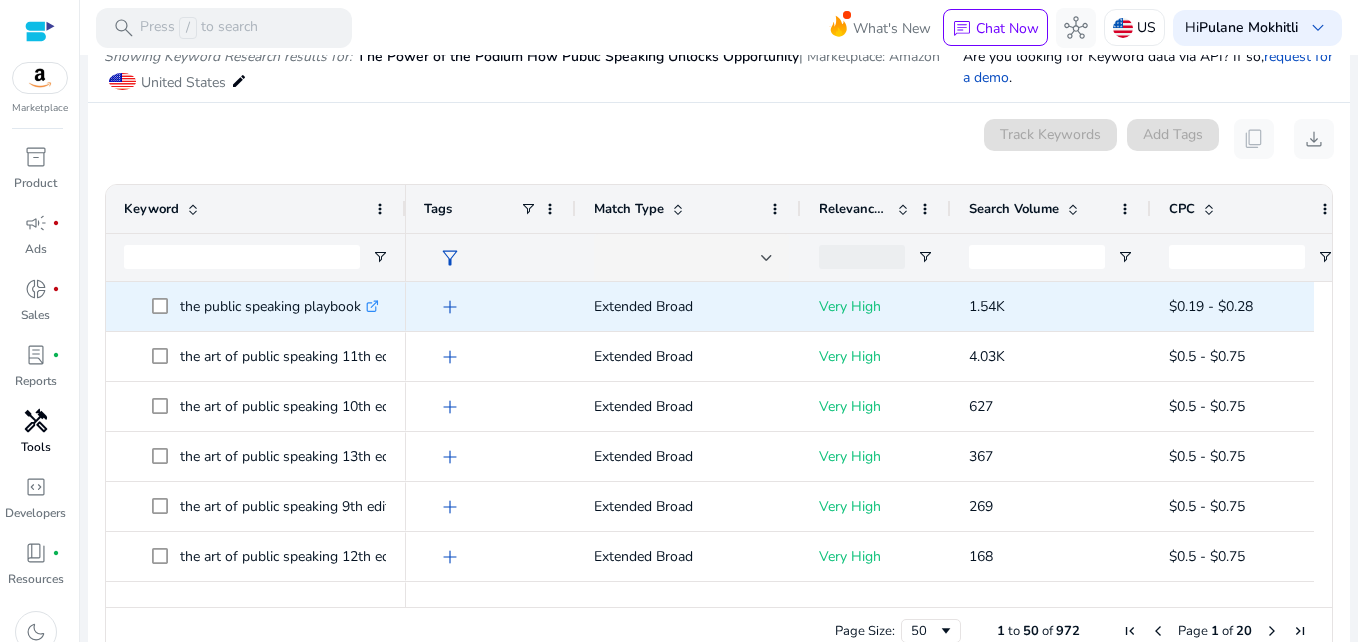 scroll, scrollTop: 238, scrollLeft: 0, axis: vertical 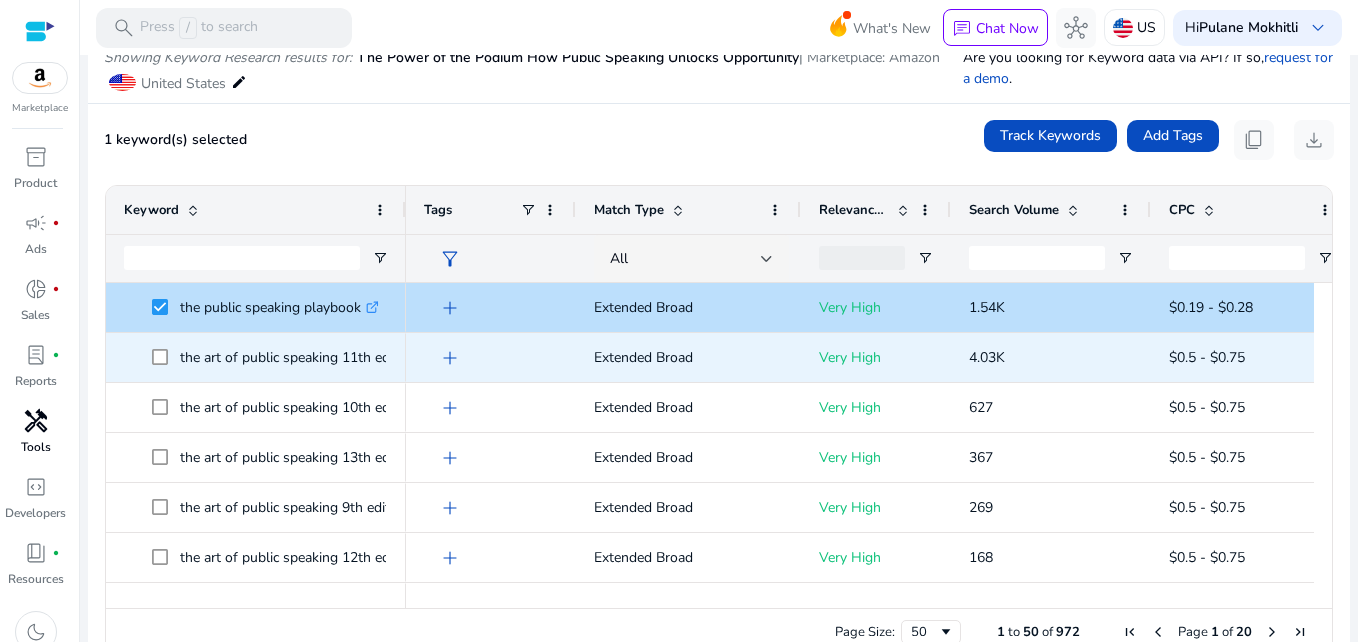 click at bounding box center [166, 357] 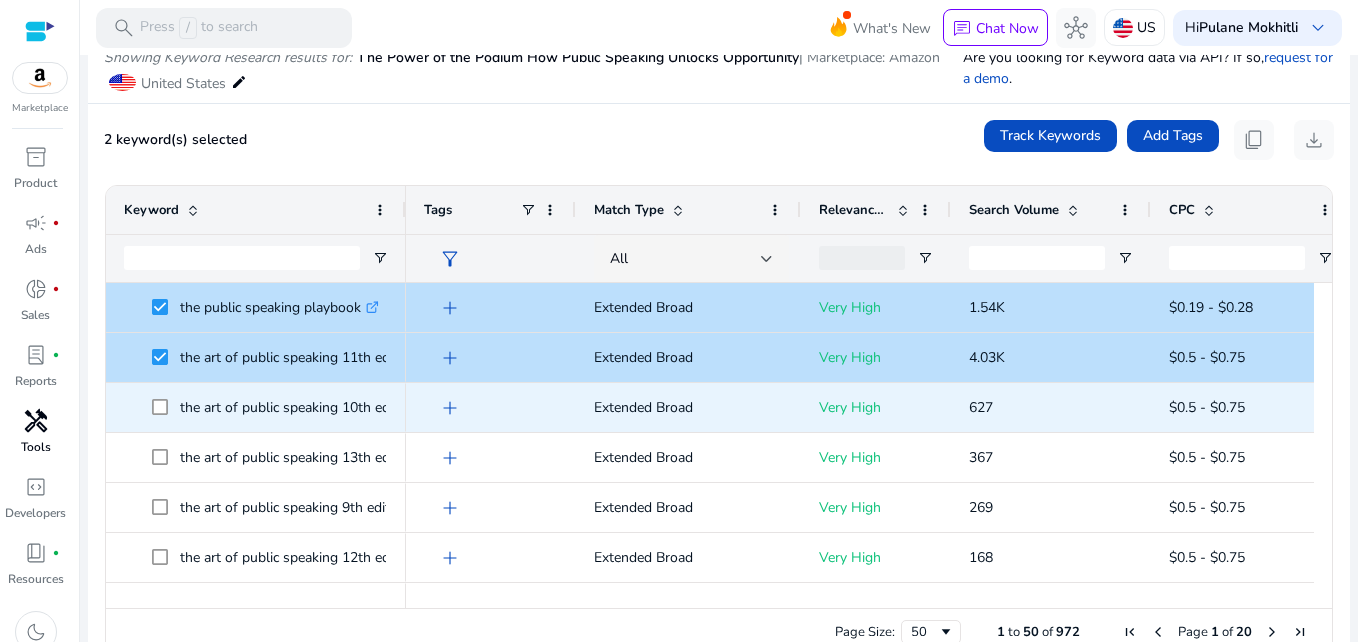 click at bounding box center (166, 407) 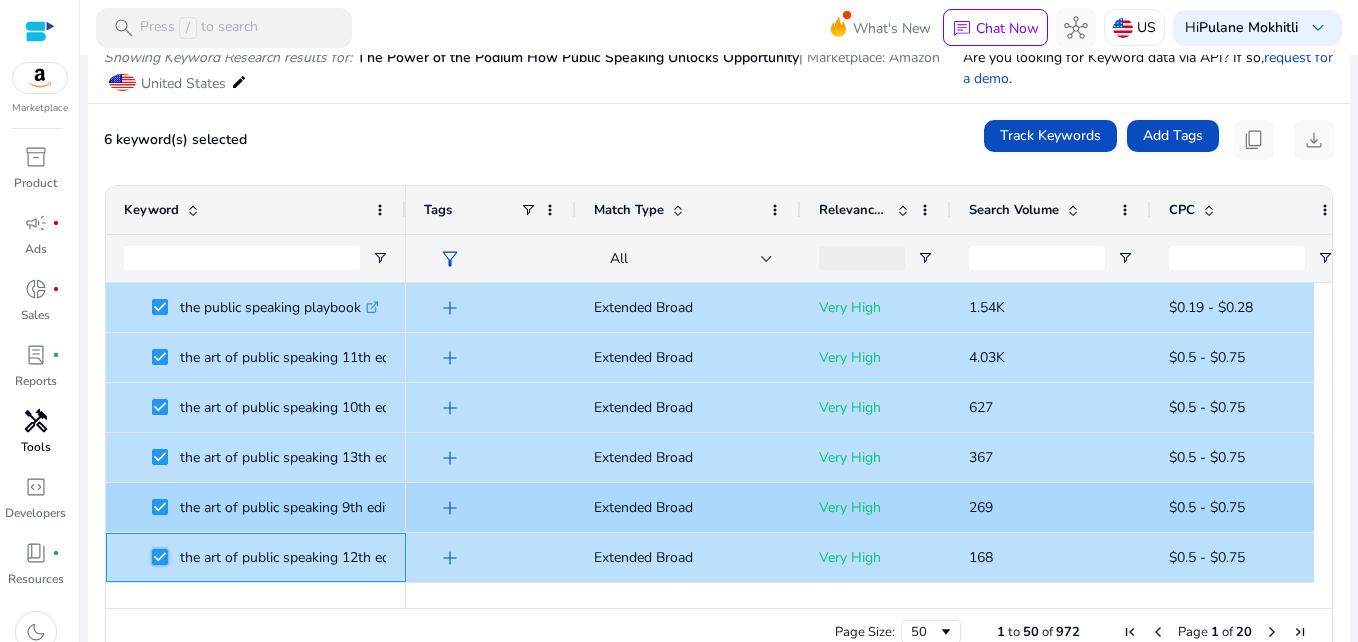 scroll, scrollTop: 92, scrollLeft: 0, axis: vertical 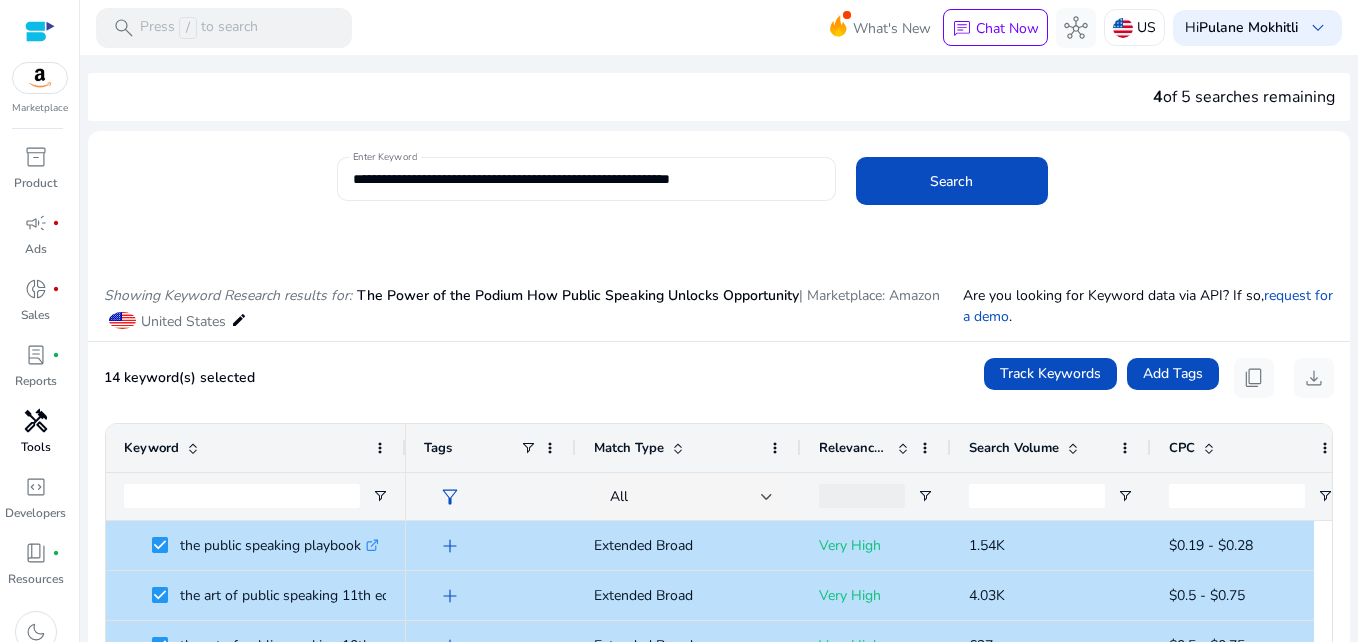 click on "**********" 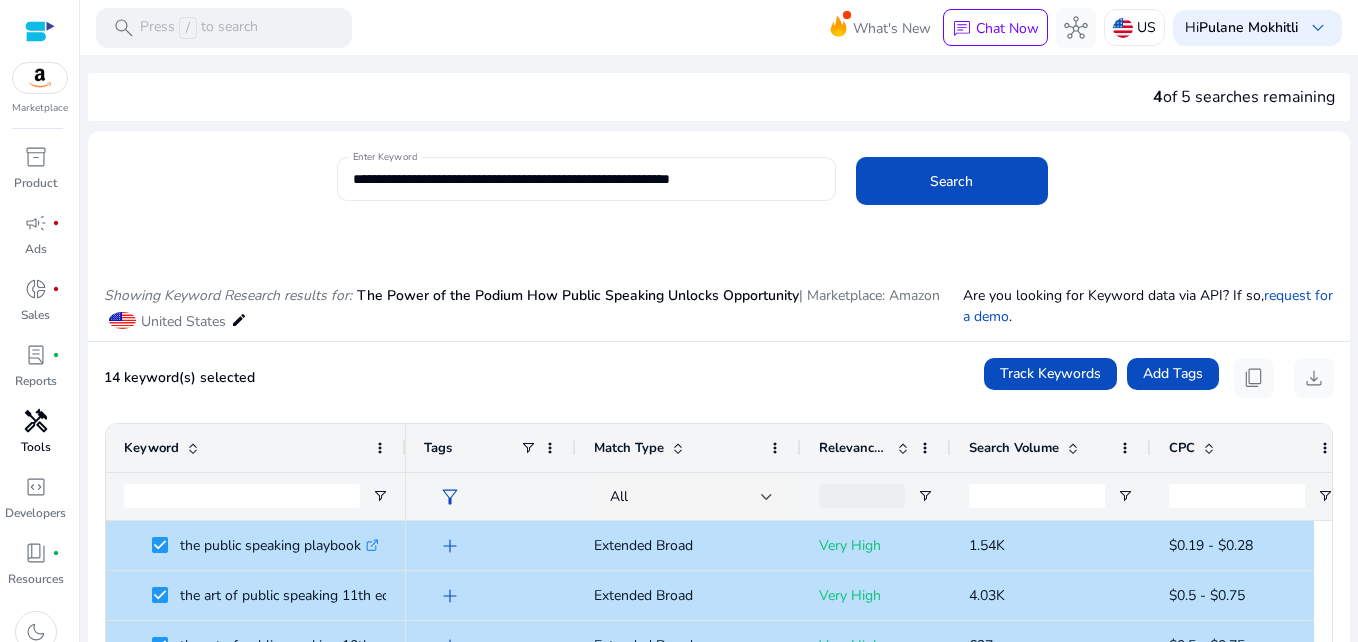 drag, startPoint x: 350, startPoint y: 173, endPoint x: 422, endPoint y: 173, distance: 72 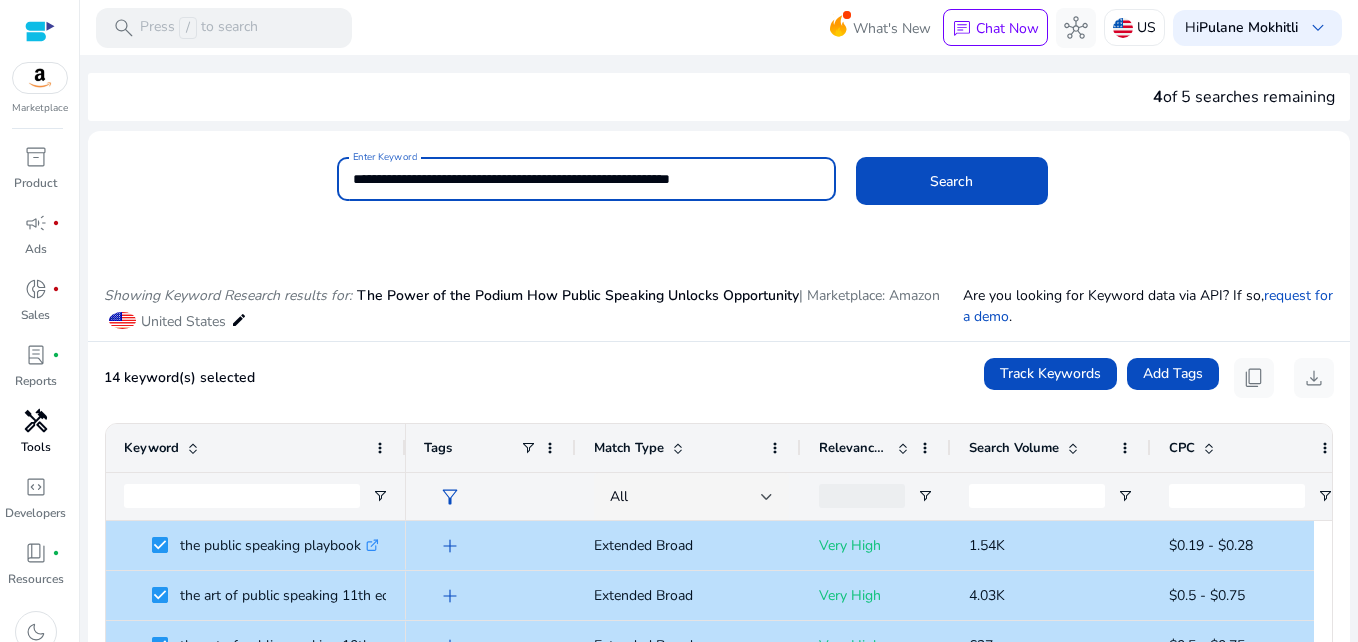 drag, startPoint x: 353, startPoint y: 175, endPoint x: 840, endPoint y: 176, distance: 487.00104 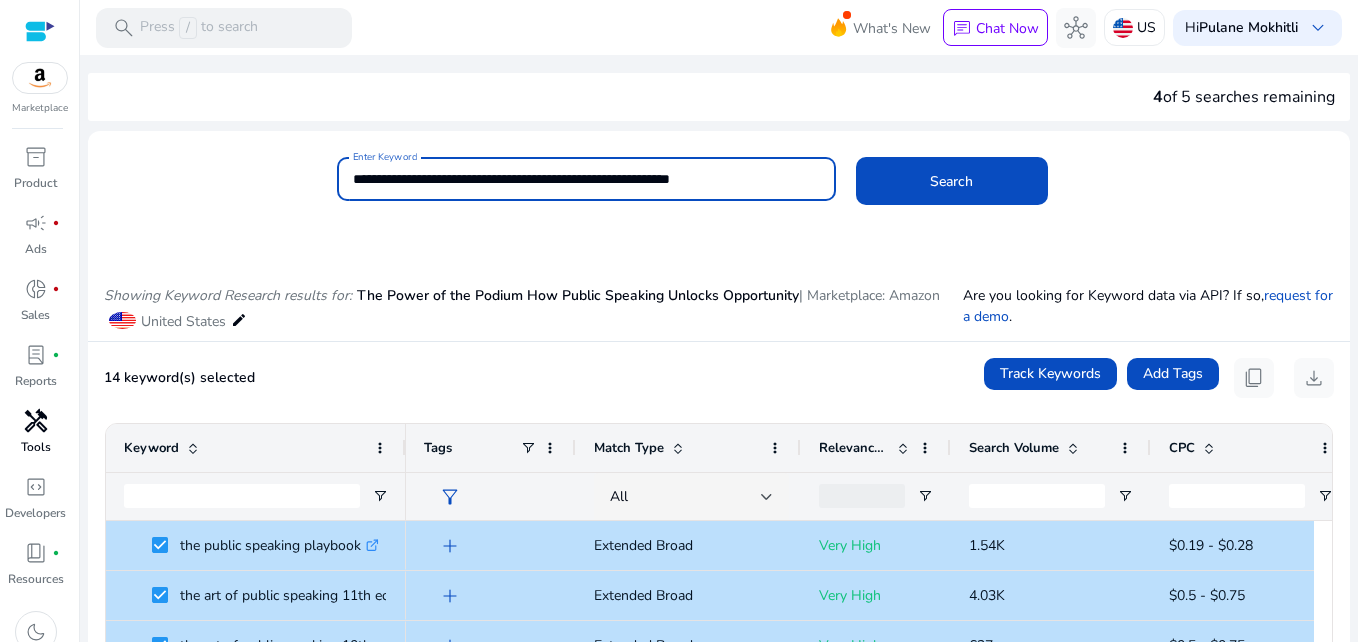 paste on "*********" 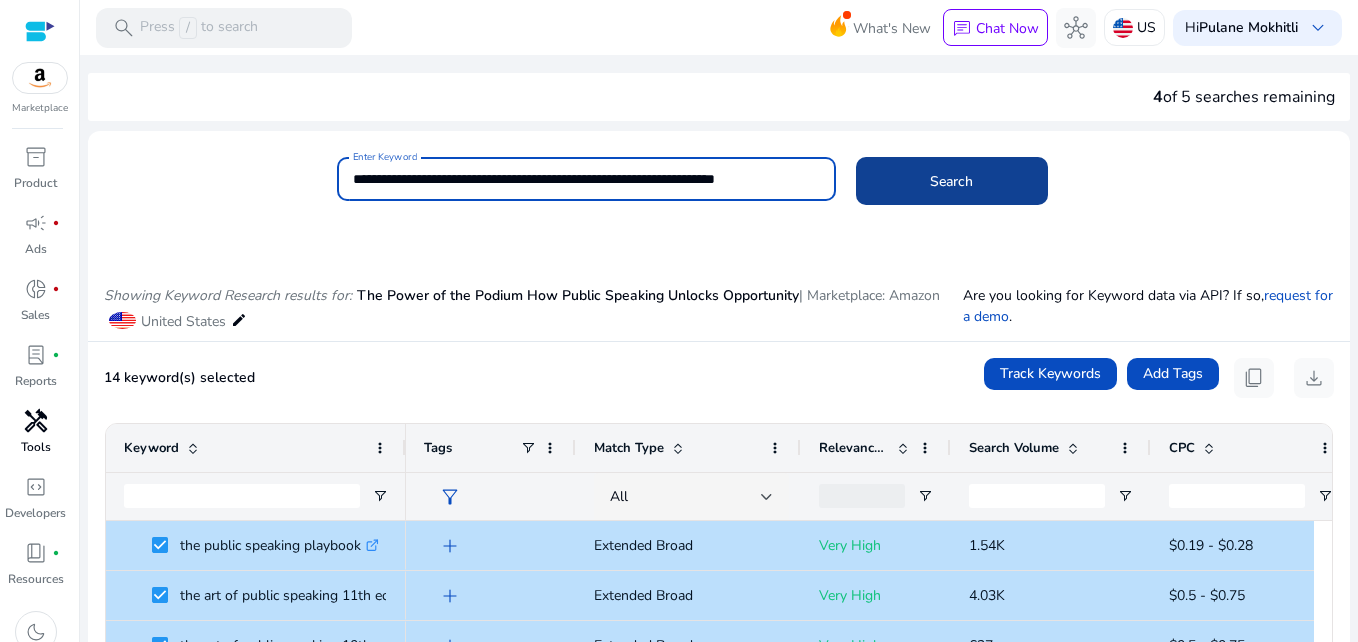 type on "**********" 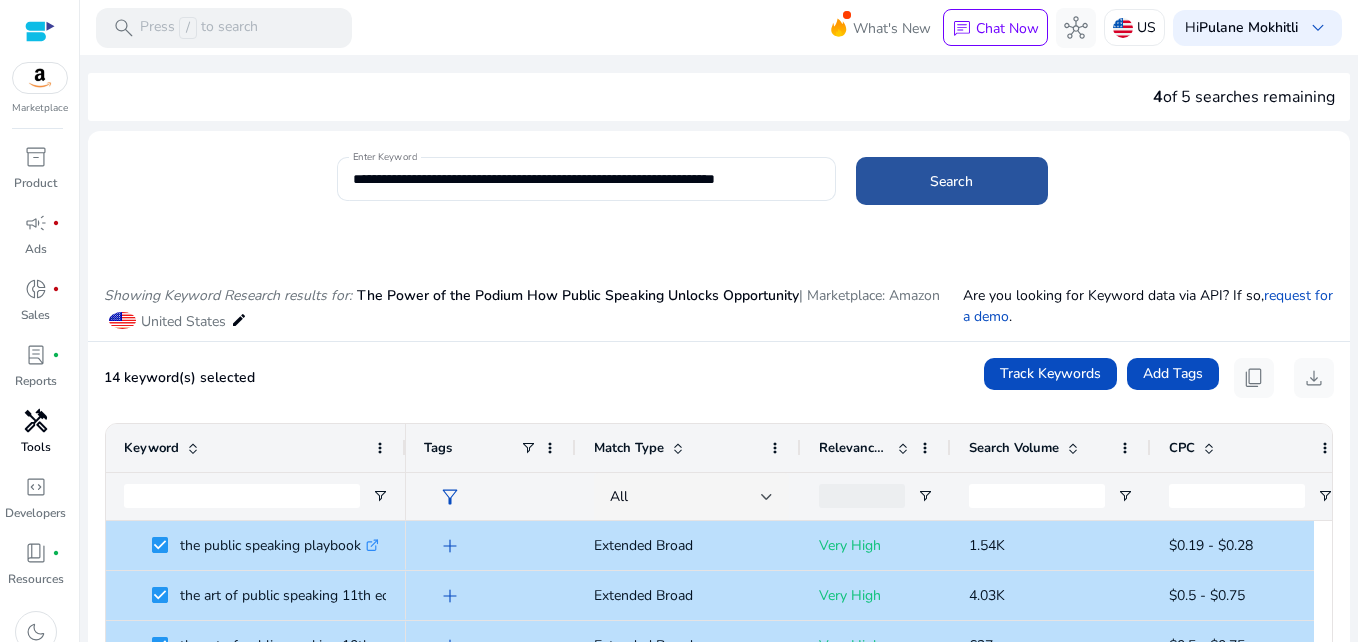 click on "Search" 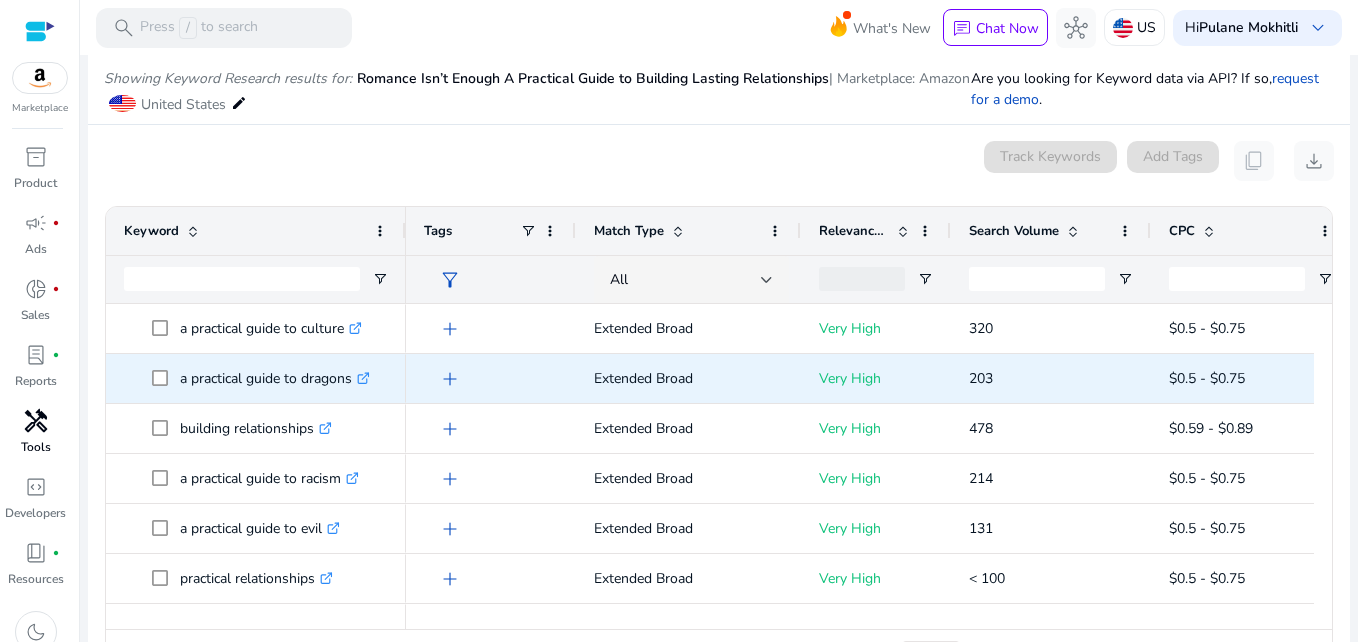 scroll, scrollTop: 238, scrollLeft: 0, axis: vertical 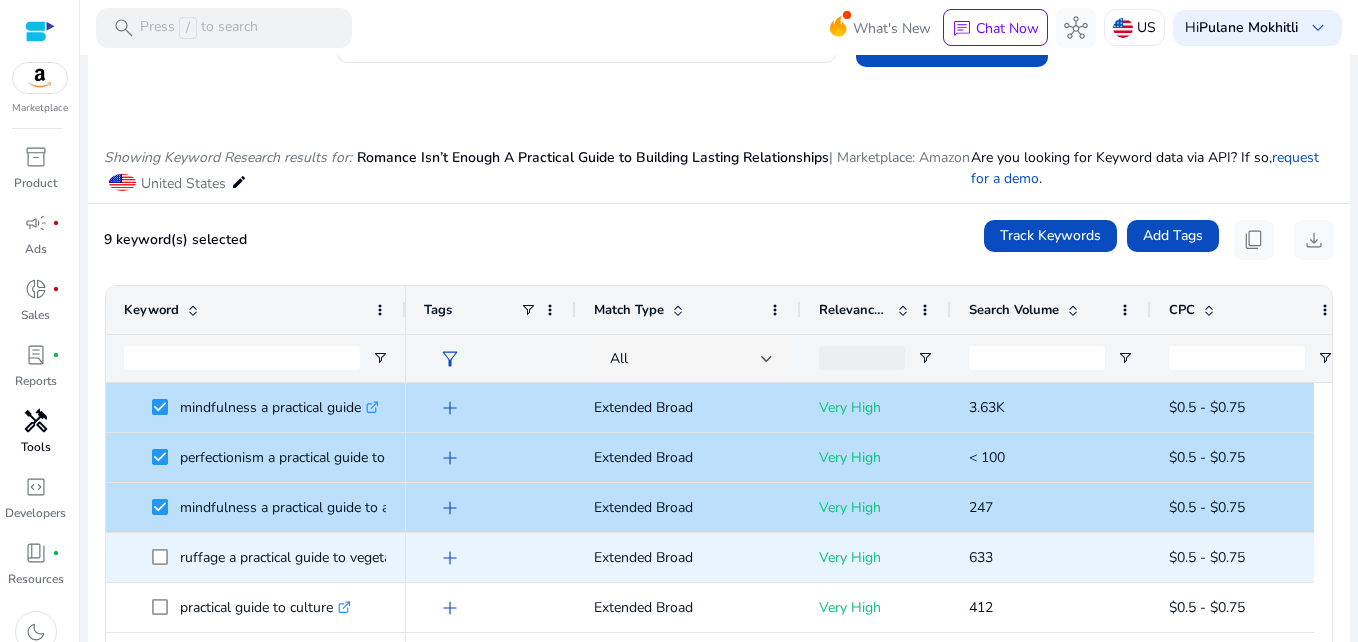 click on "ruffage a practical guide to vegetables  .st0{fill:#2c8af8}" at bounding box center [256, 557] 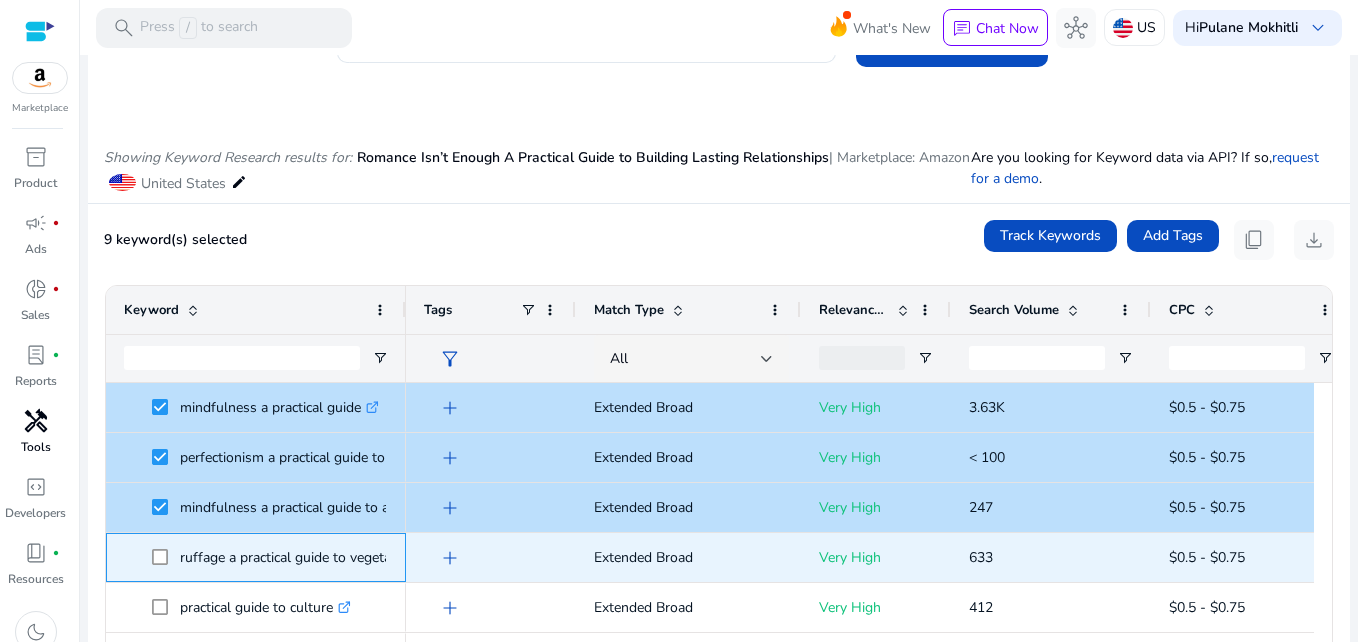 click at bounding box center [166, 557] 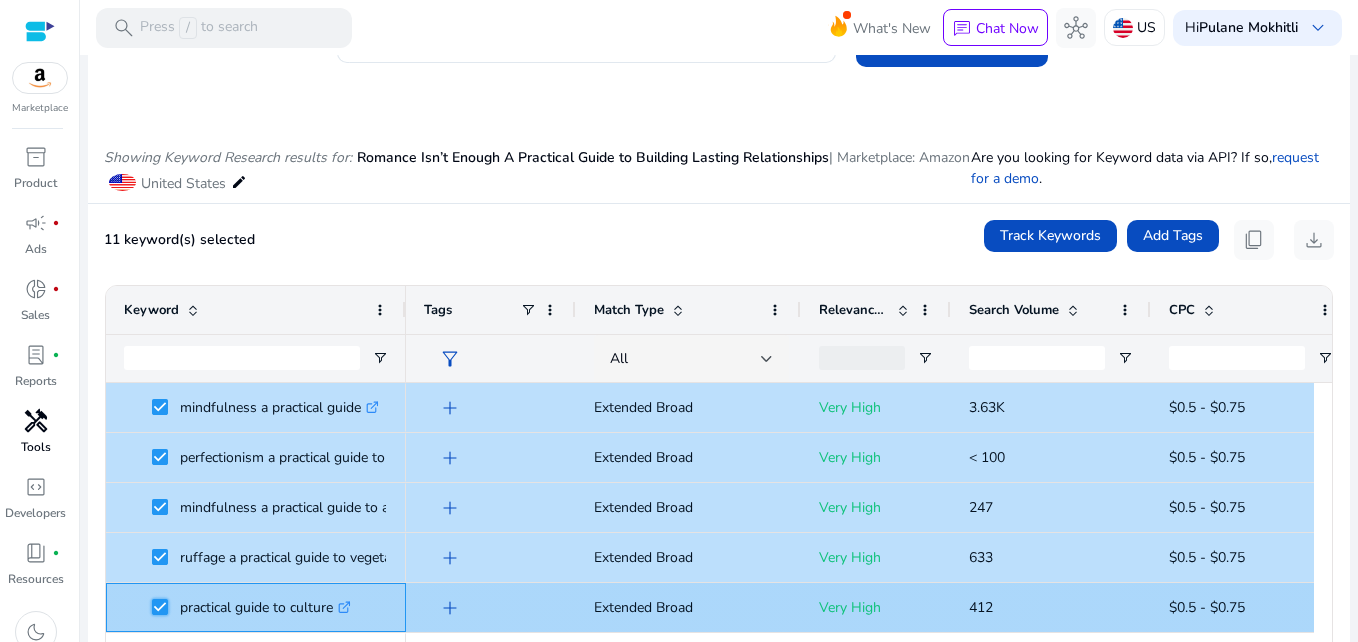 scroll, scrollTop: 490, scrollLeft: 0, axis: vertical 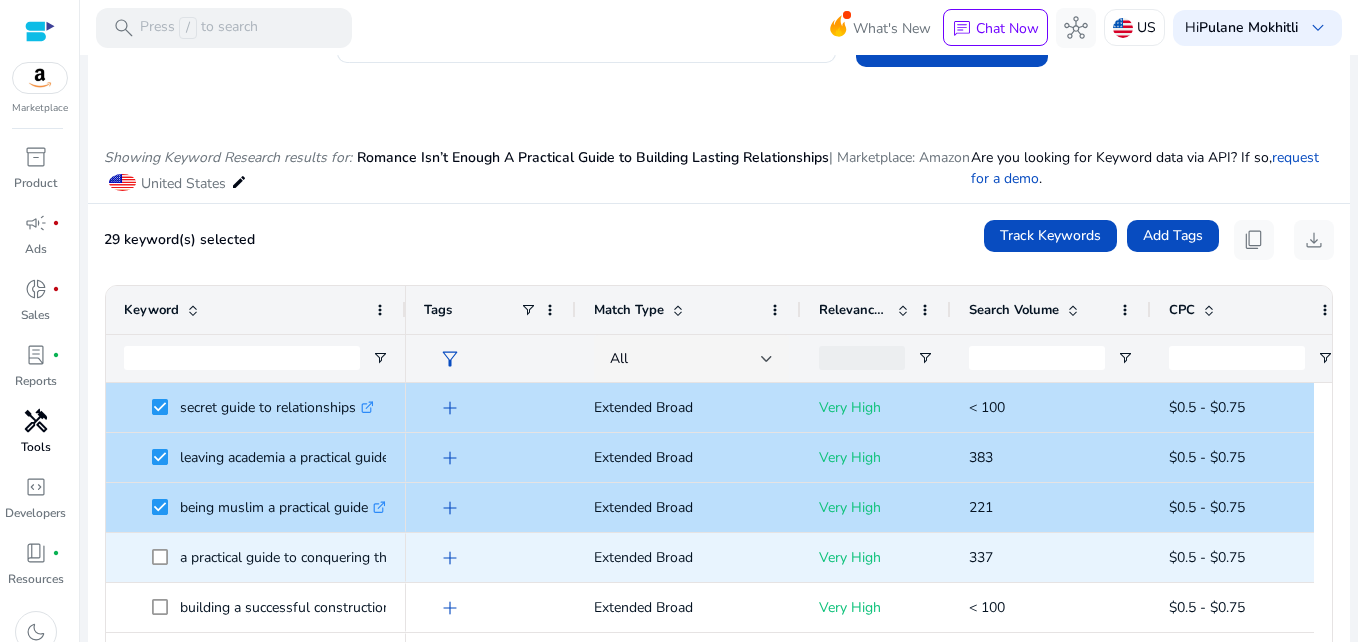 click at bounding box center [166, 557] 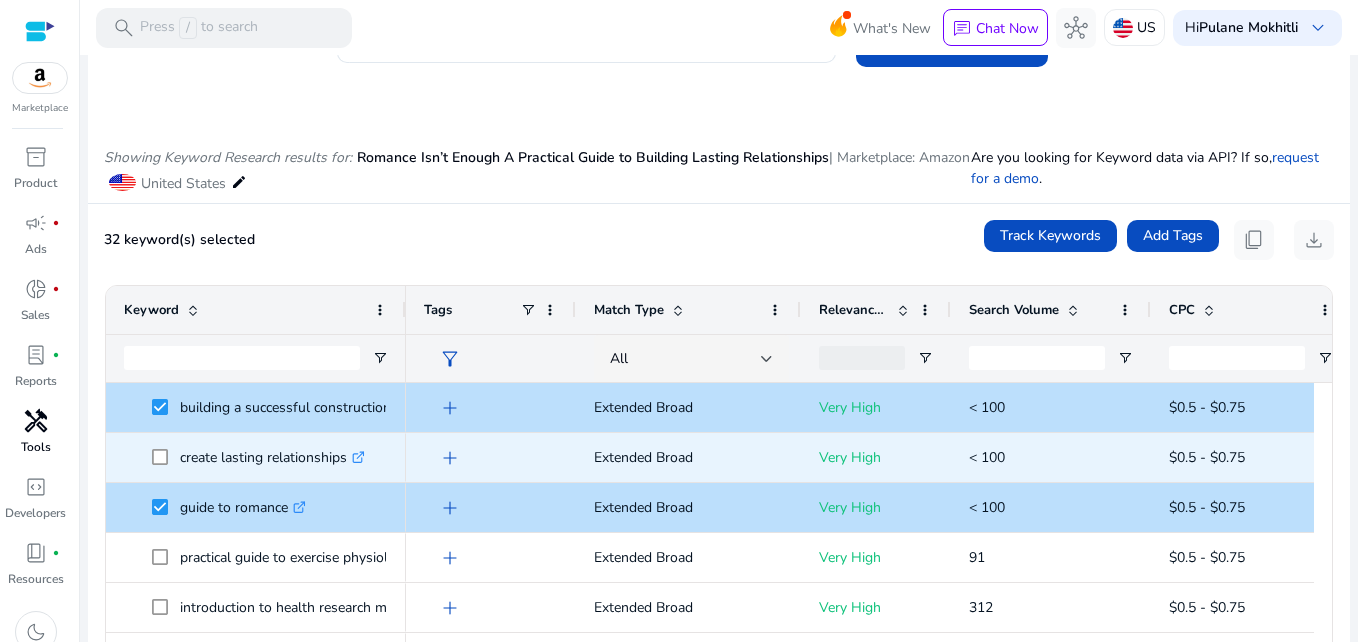 click at bounding box center (166, 457) 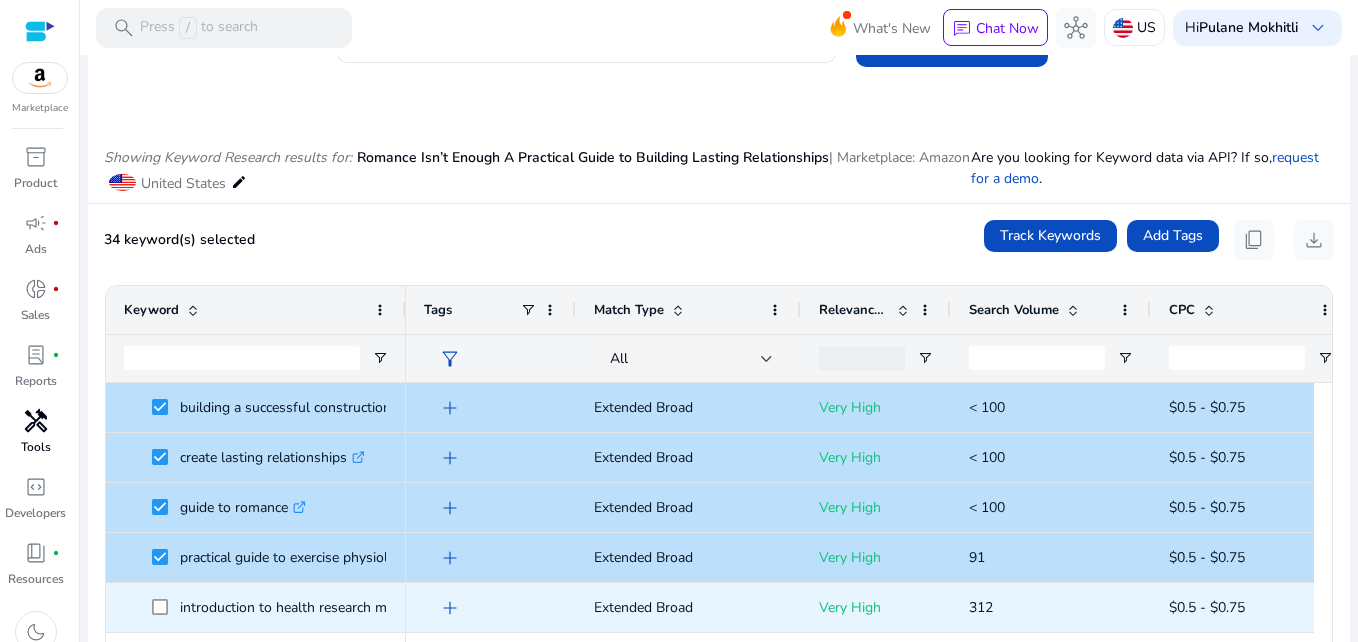 click at bounding box center [166, 607] 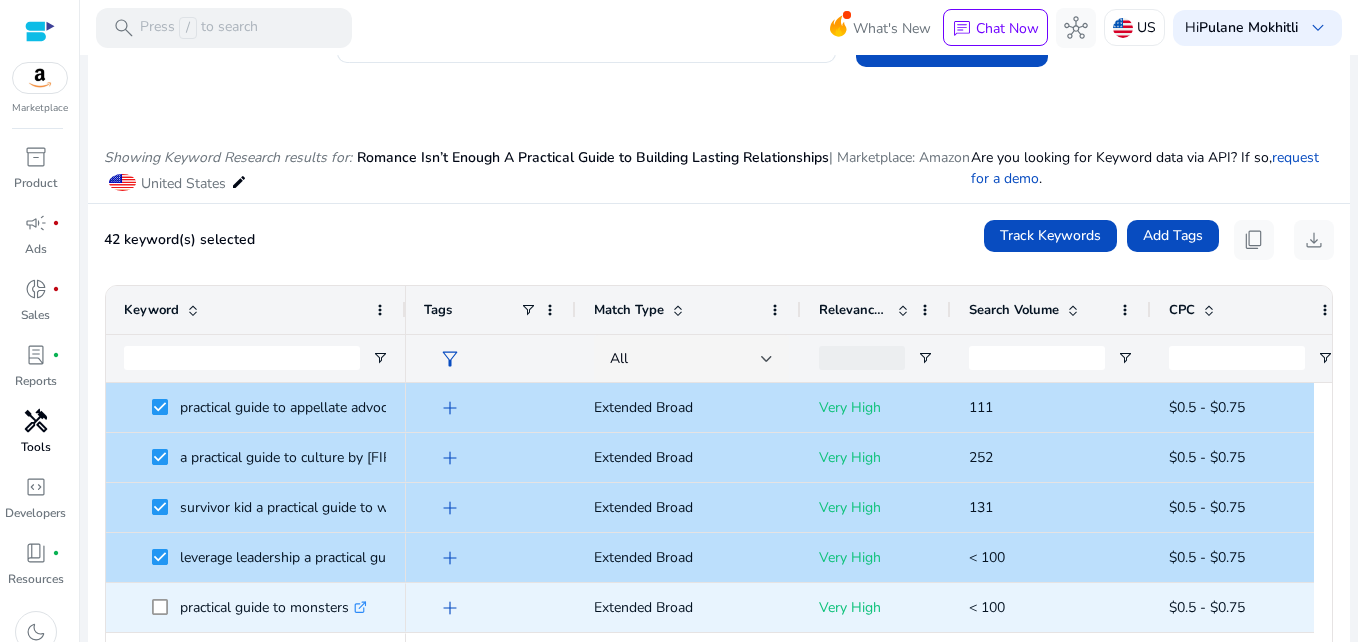 click at bounding box center (166, 607) 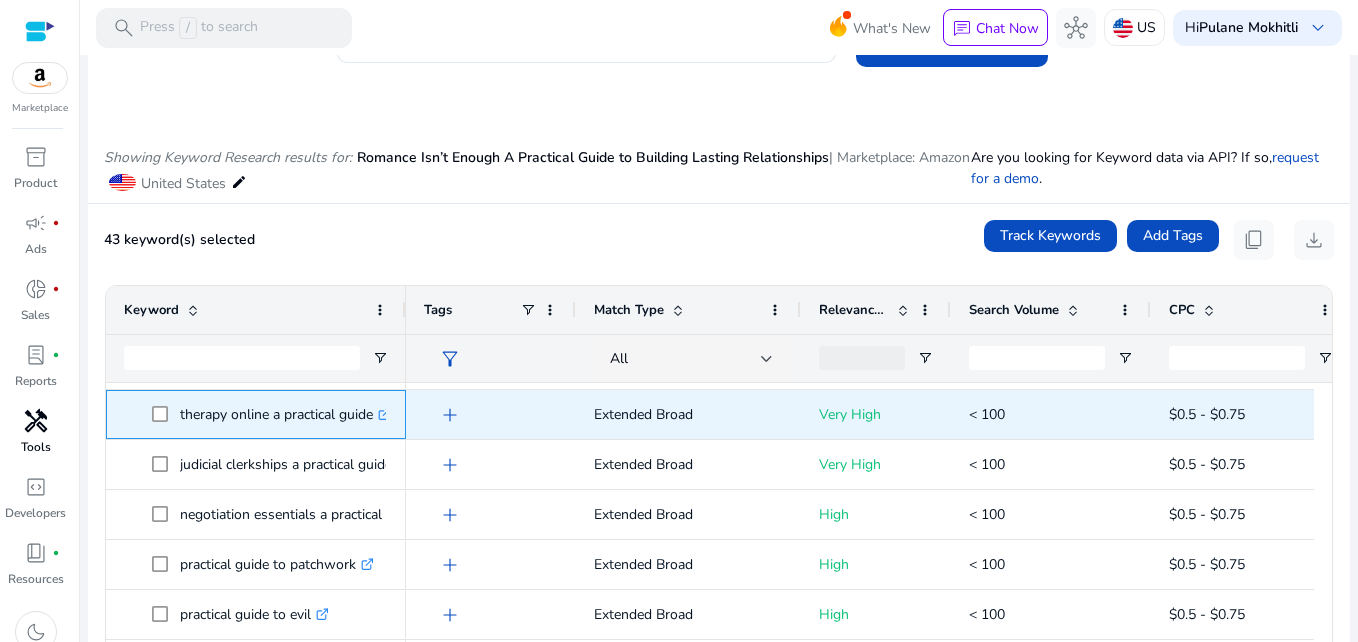 click at bounding box center (166, 414) 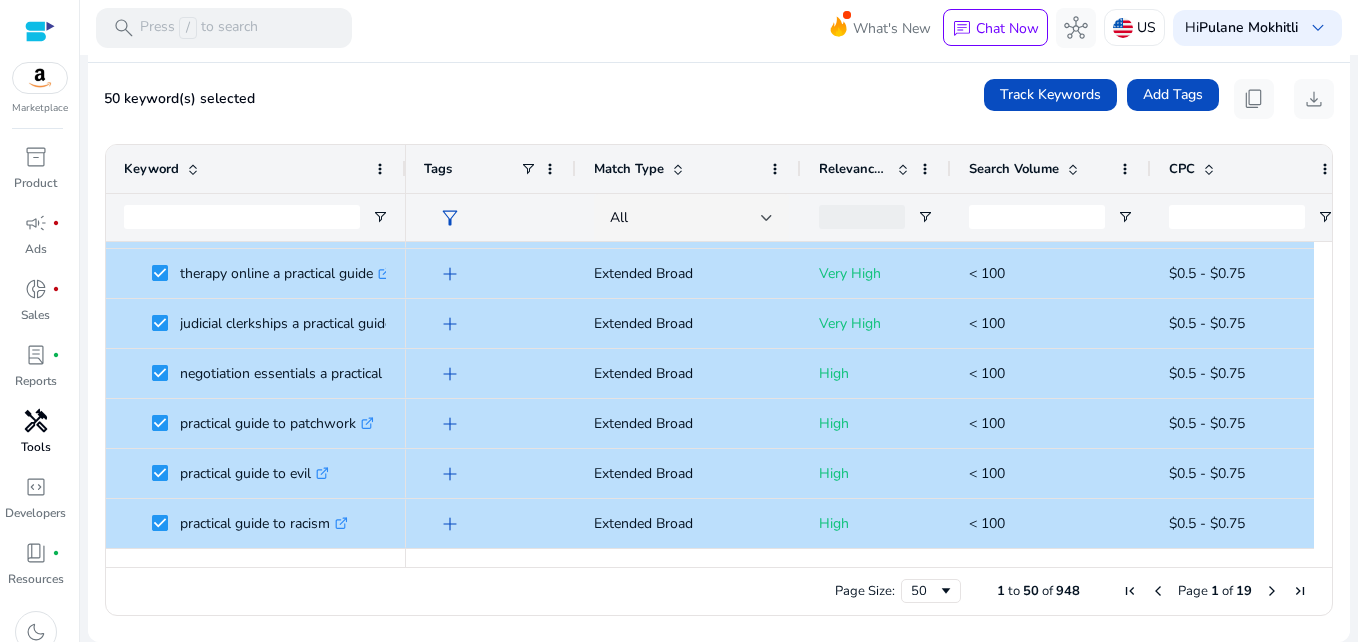 click at bounding box center [1272, 591] 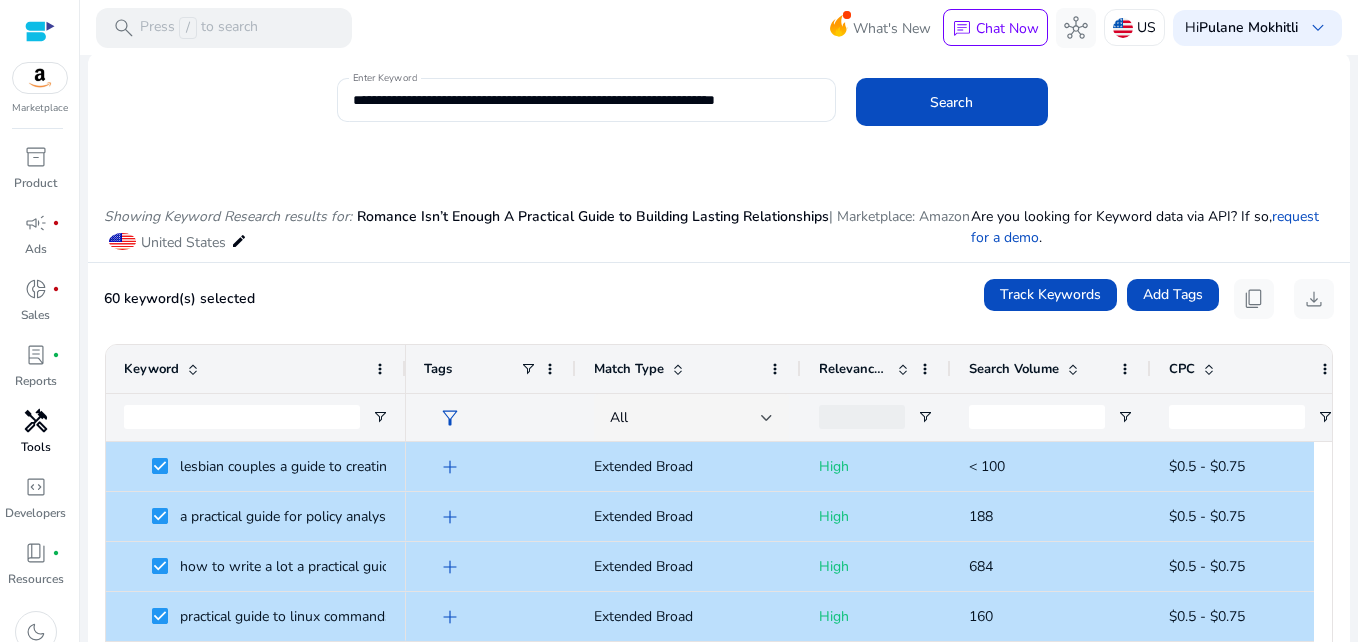 drag, startPoint x: 1349, startPoint y: 277, endPoint x: 1359, endPoint y: 409, distance: 132.37825 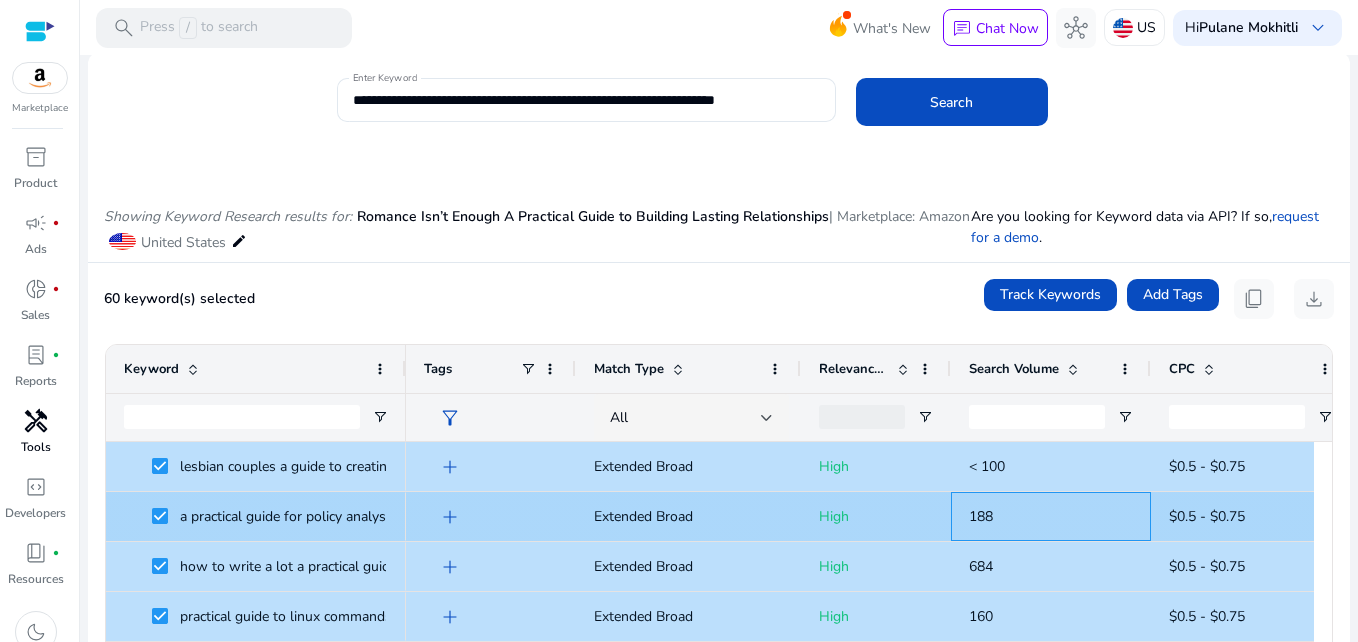 click on "188" at bounding box center [1051, 516] 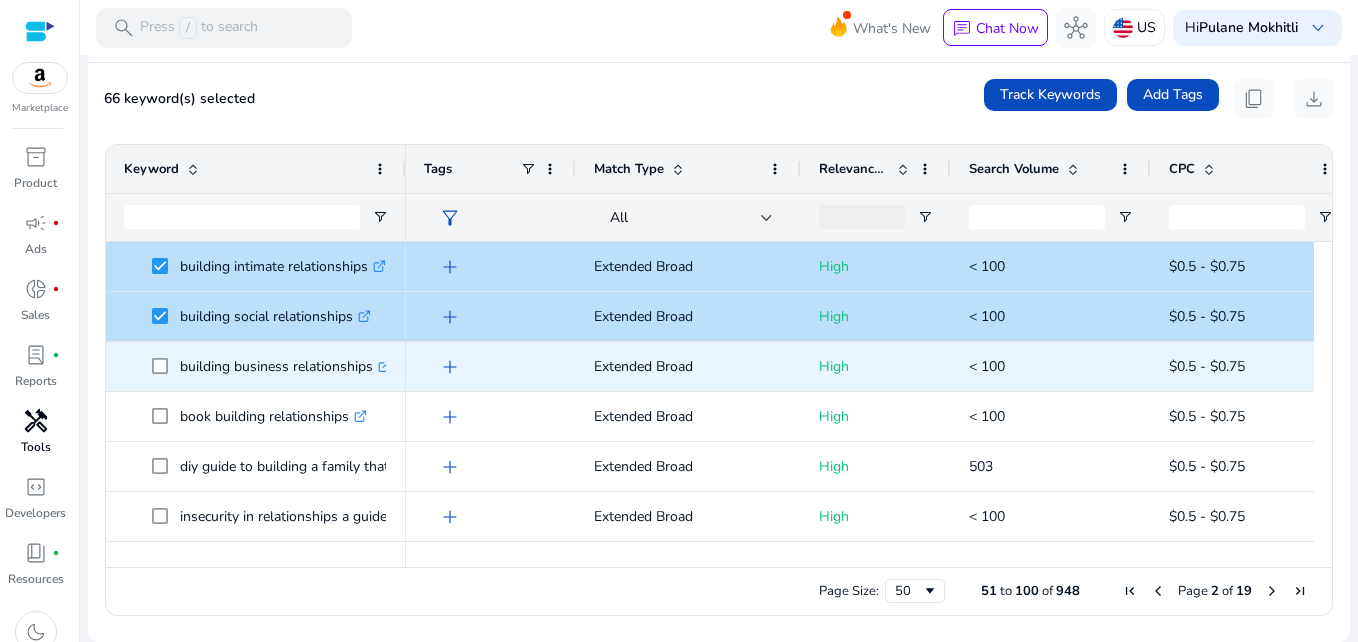 click at bounding box center [166, 366] 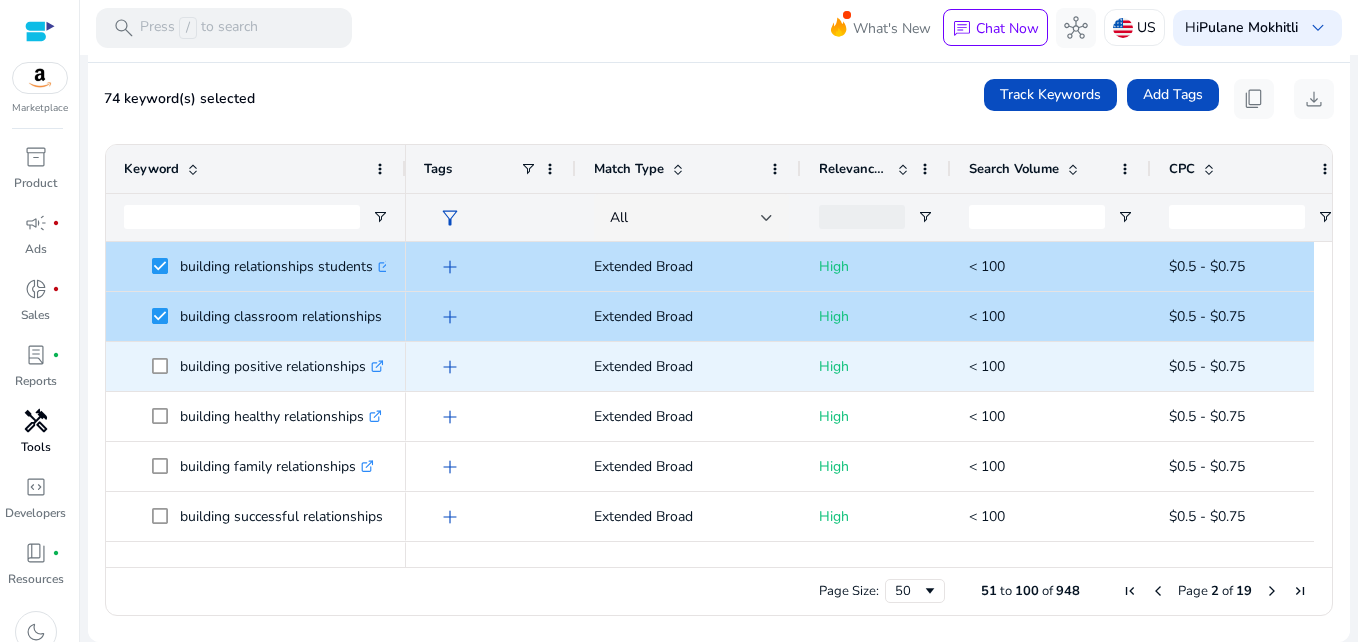 click at bounding box center (166, 366) 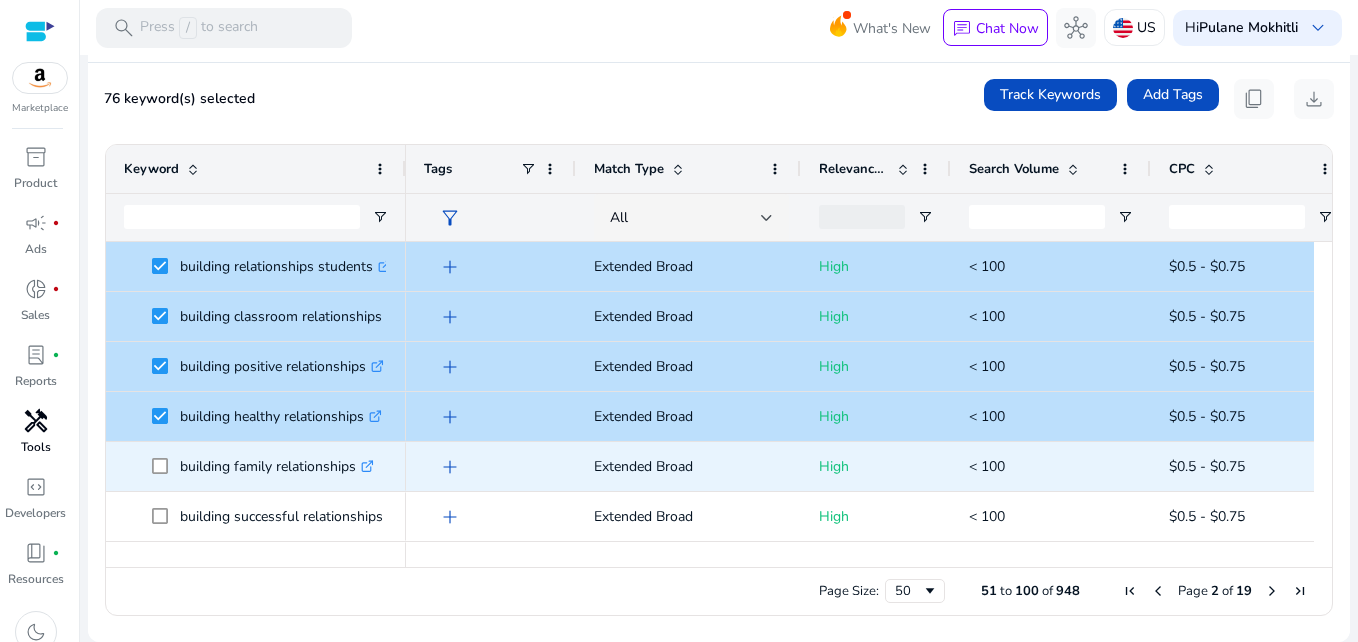 click at bounding box center (166, 466) 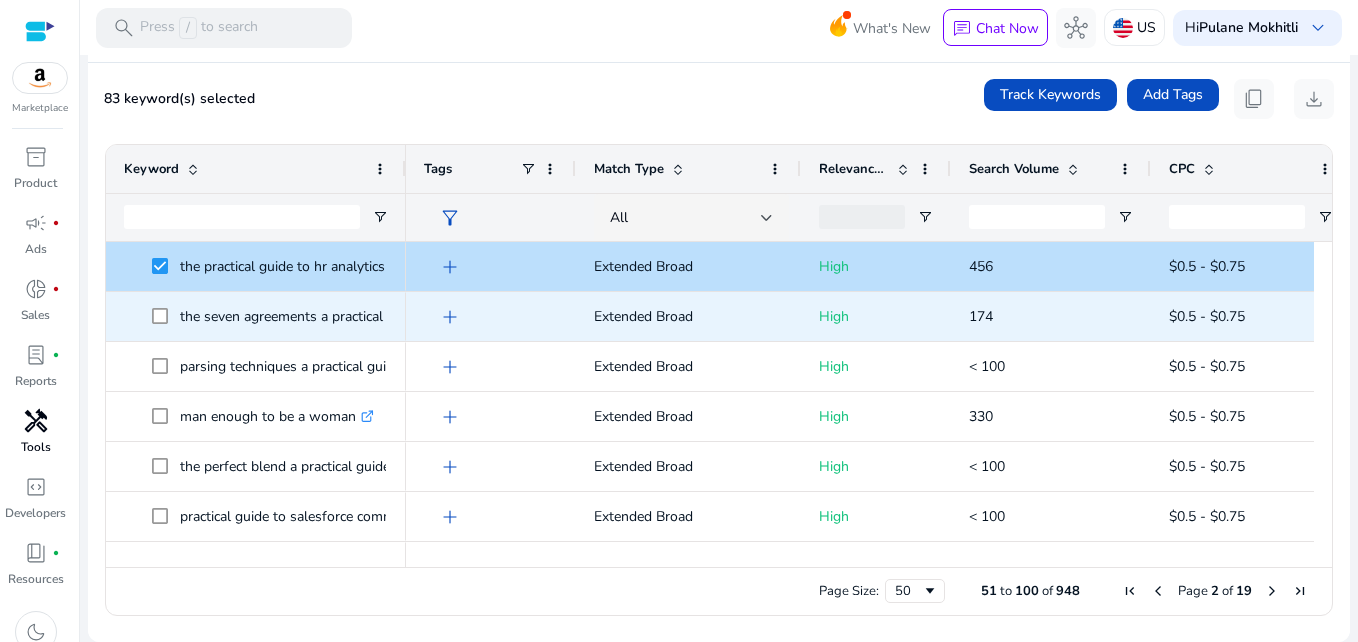 click at bounding box center [166, 316] 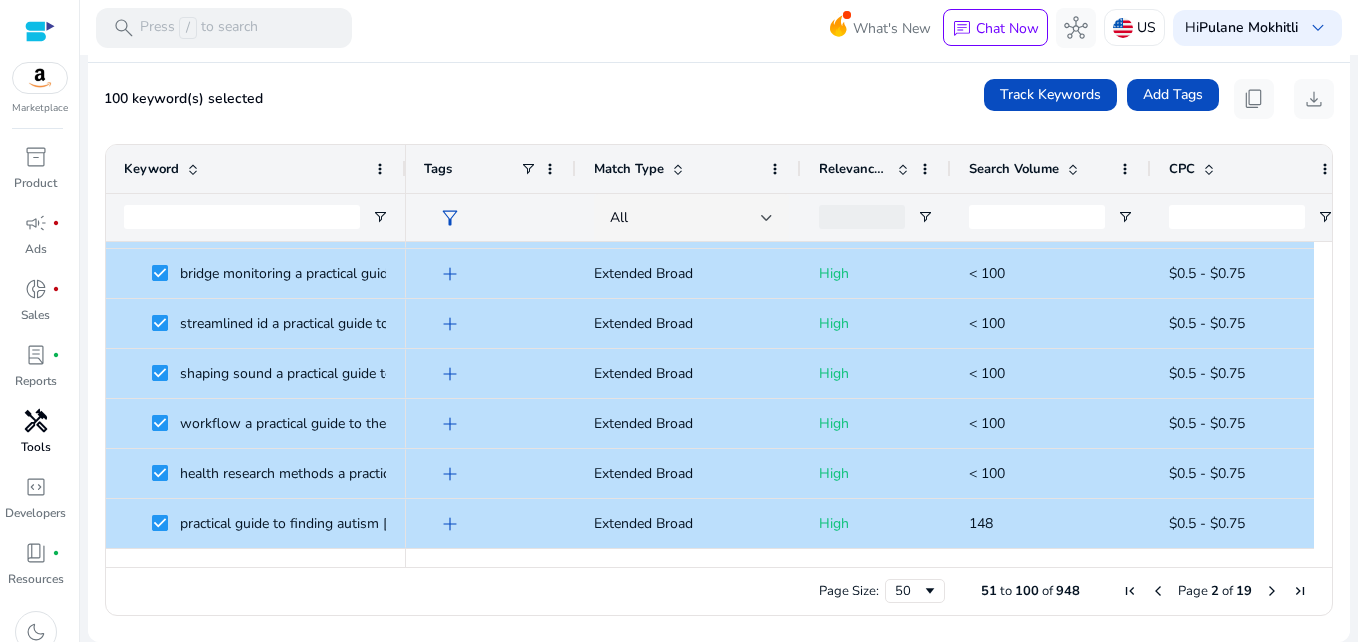click on "Page
2
of
19" at bounding box center (1215, 591) 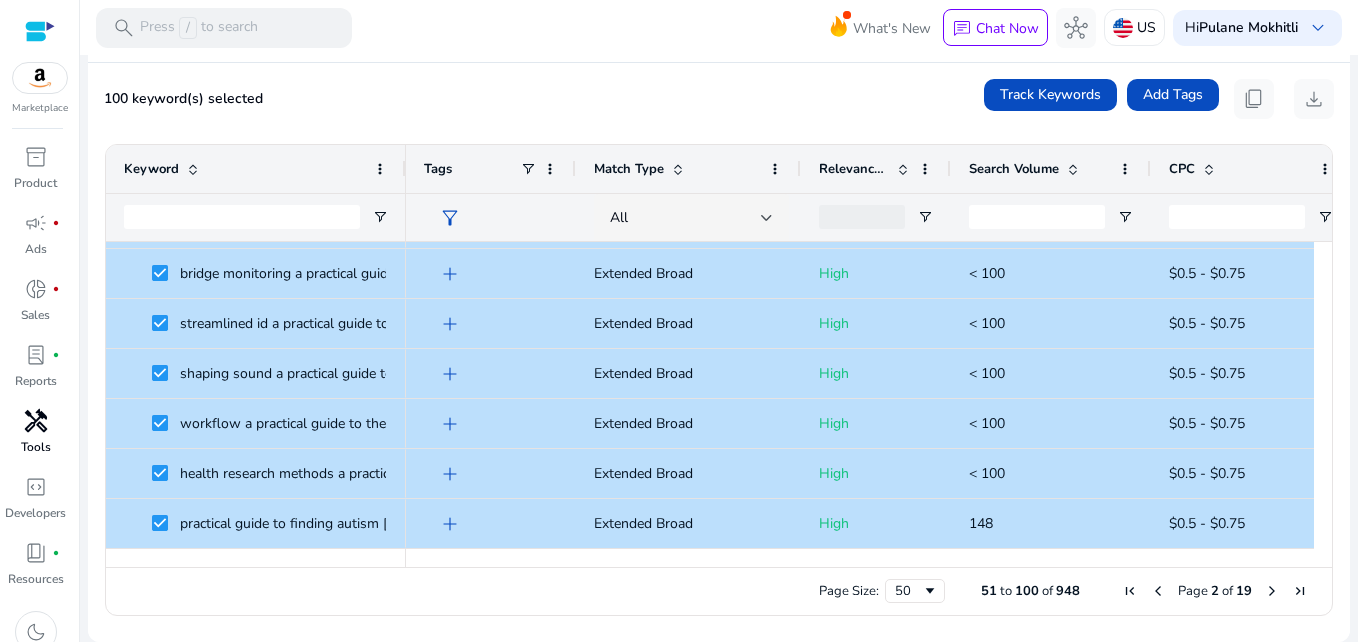 click at bounding box center (1272, 591) 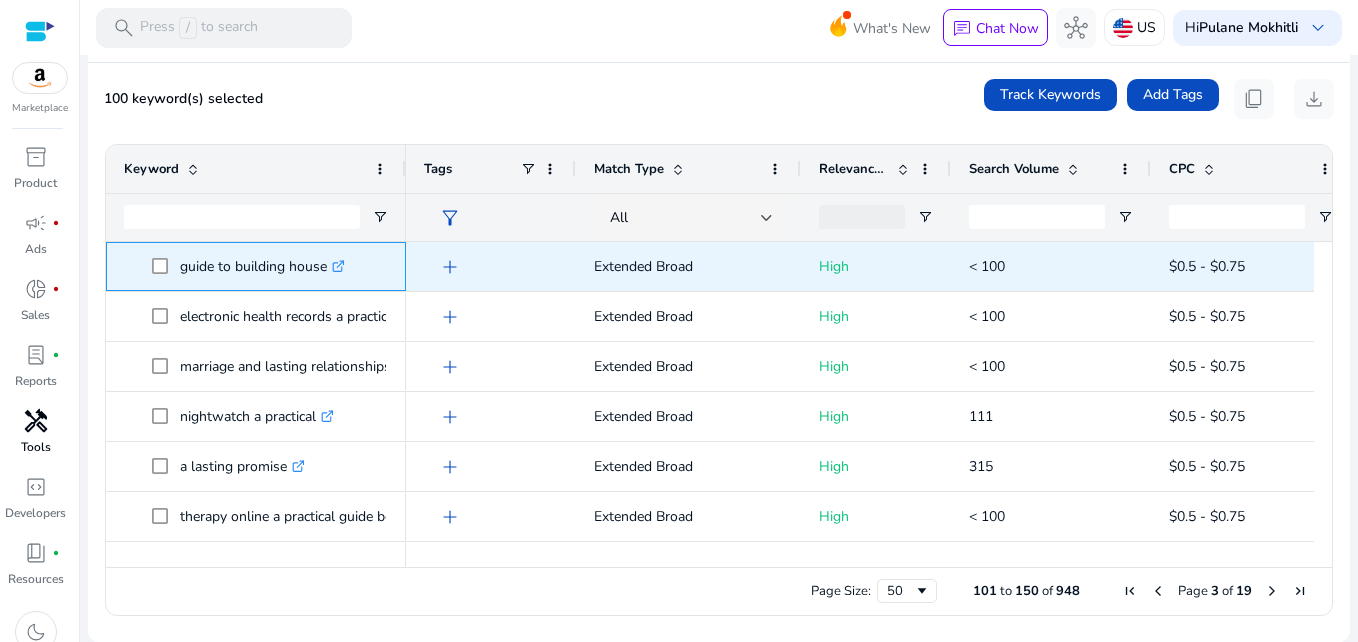click at bounding box center [166, 266] 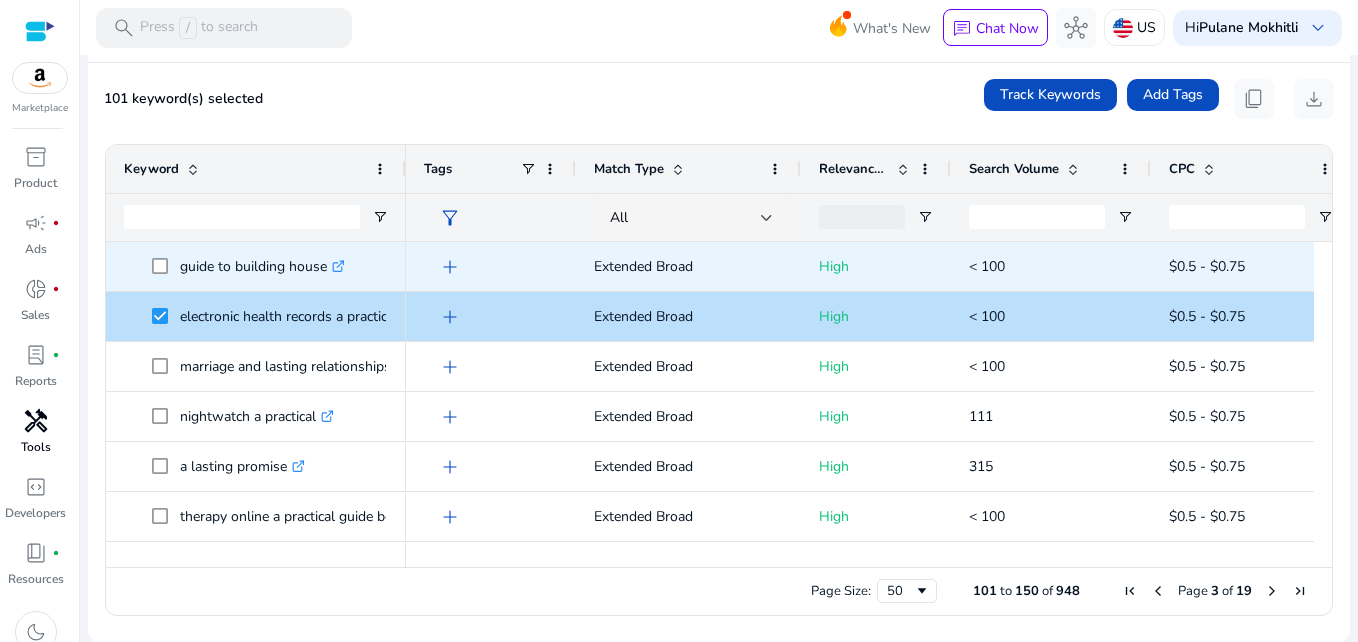 click at bounding box center (166, 266) 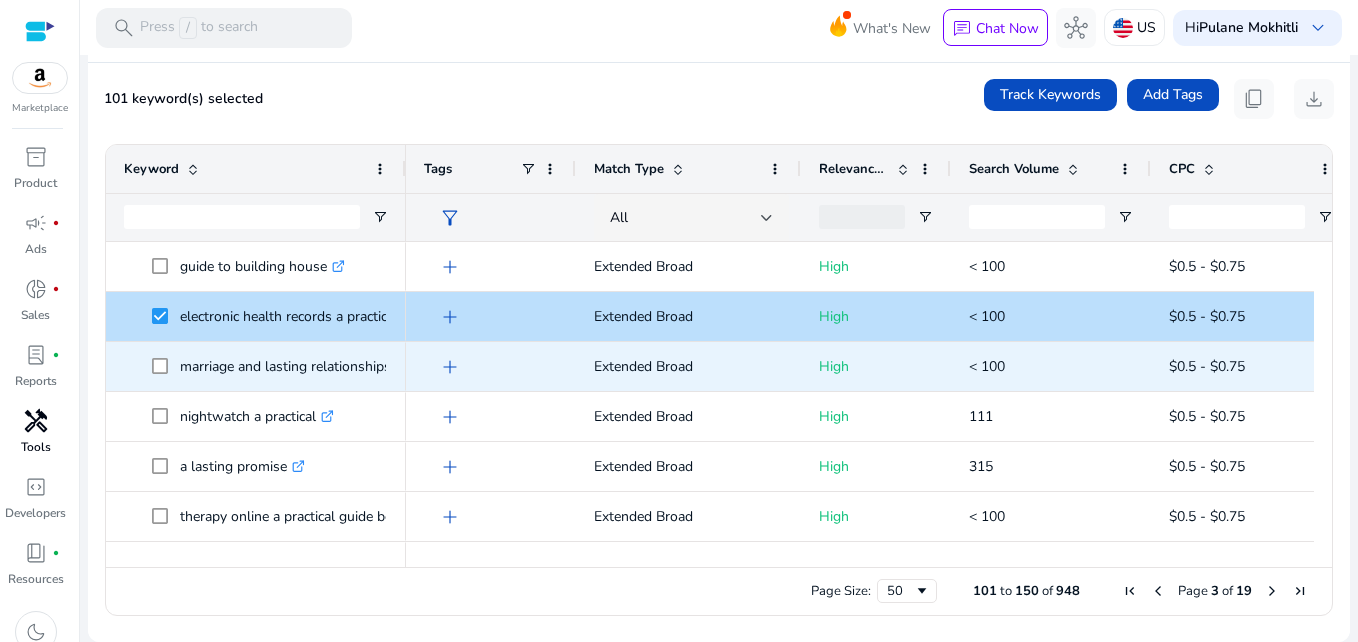 click at bounding box center [166, 366] 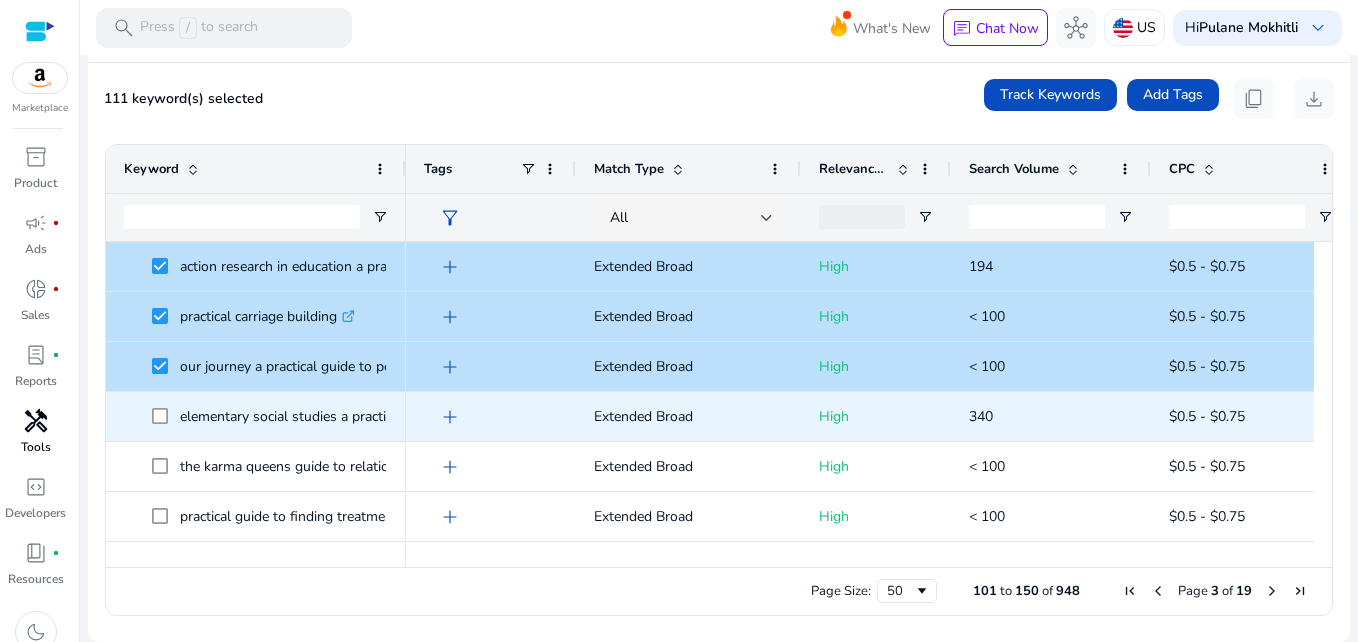 click at bounding box center (166, 416) 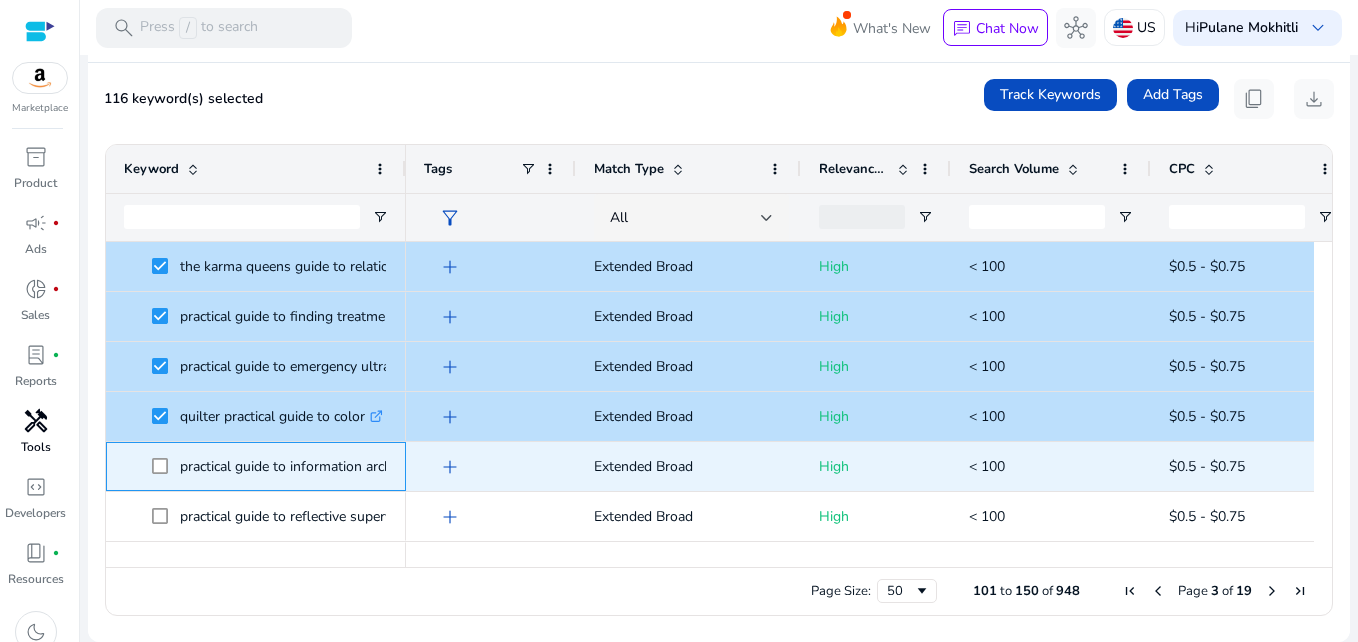 click at bounding box center [166, 466] 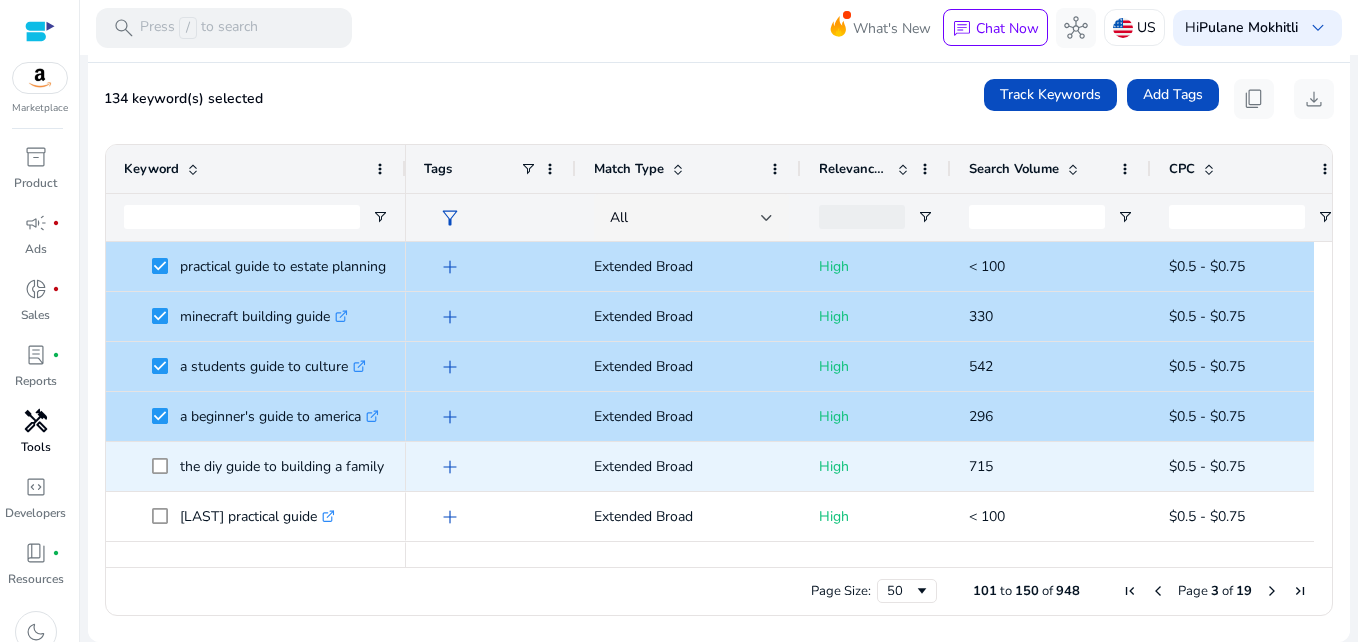 click at bounding box center (166, 466) 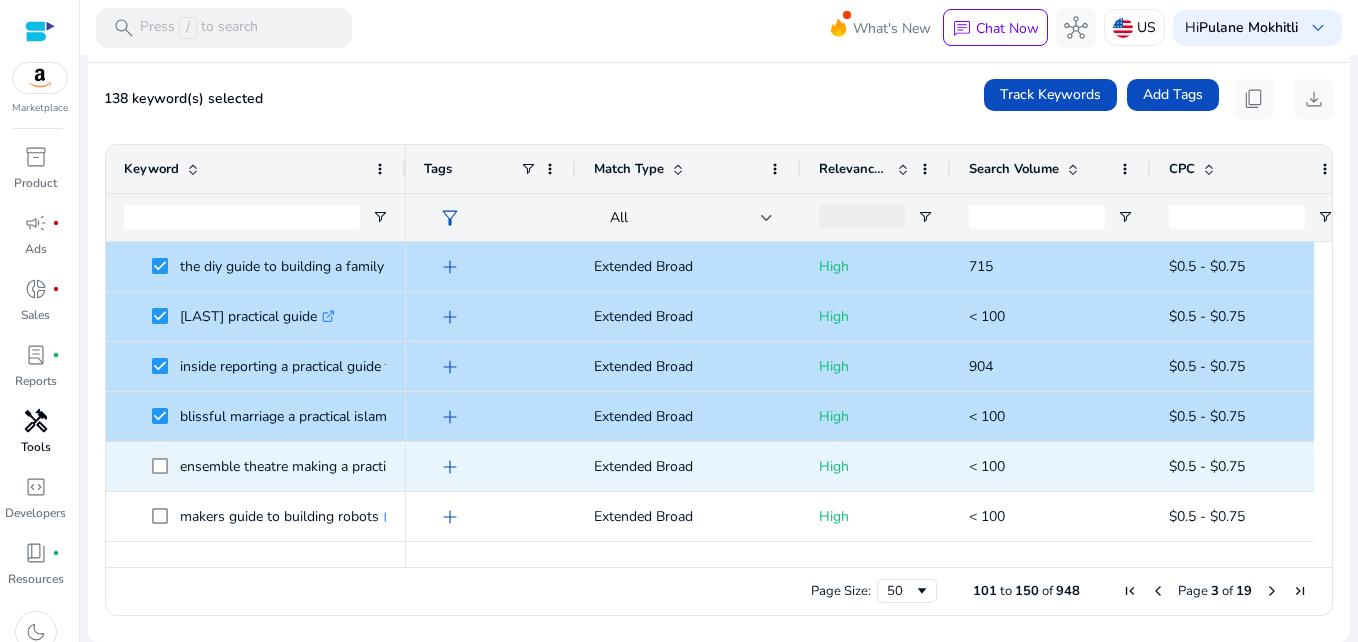 click on "ensemble theatre making a practical guide  .st0{fill:#2c8af8}" at bounding box center (256, 466) 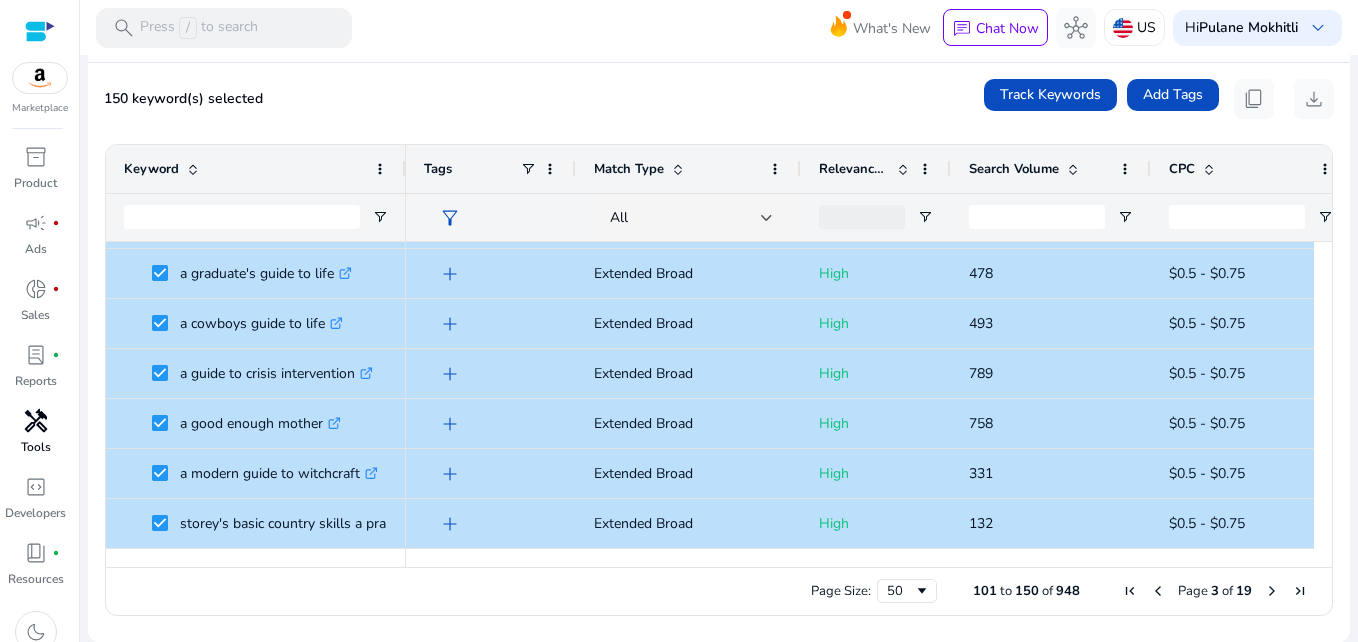 click at bounding box center (1272, 591) 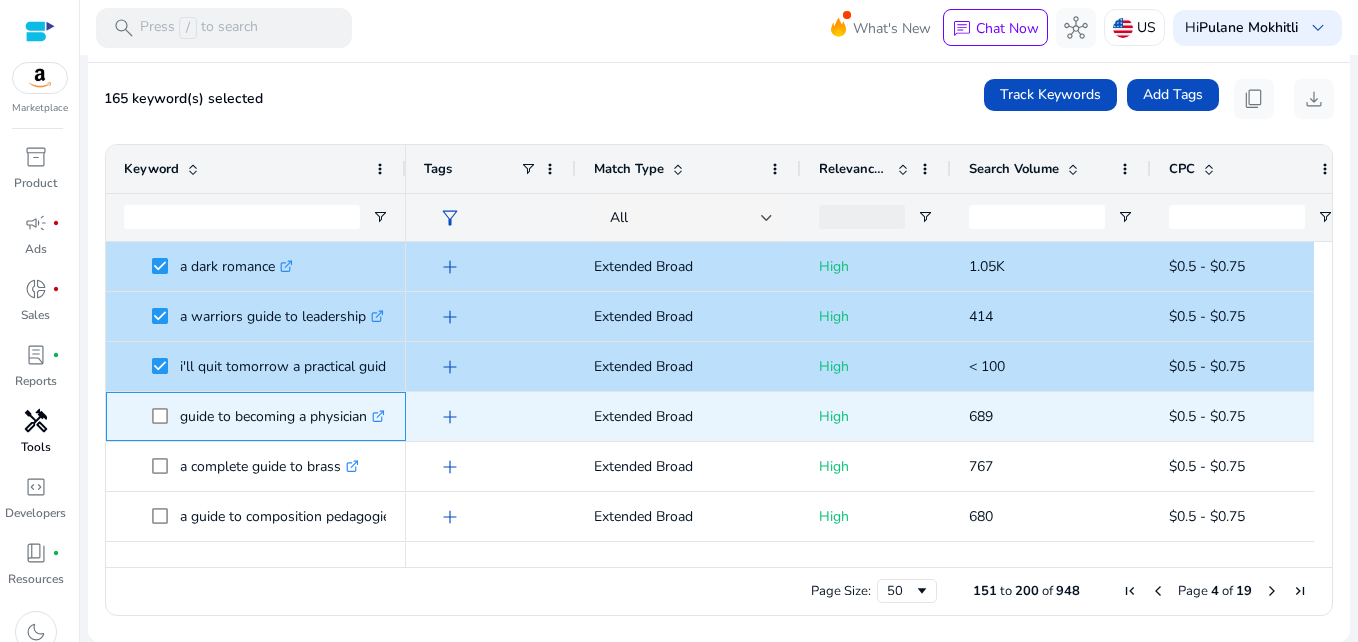 click at bounding box center [166, 416] 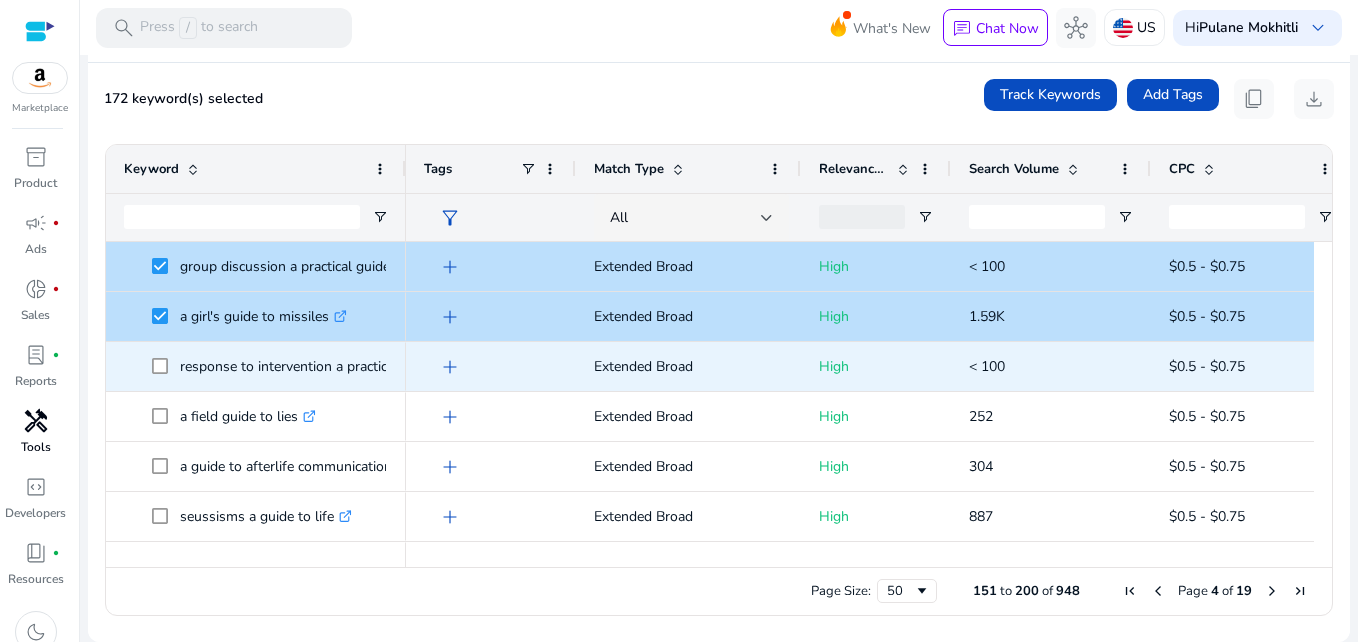 click at bounding box center [166, 366] 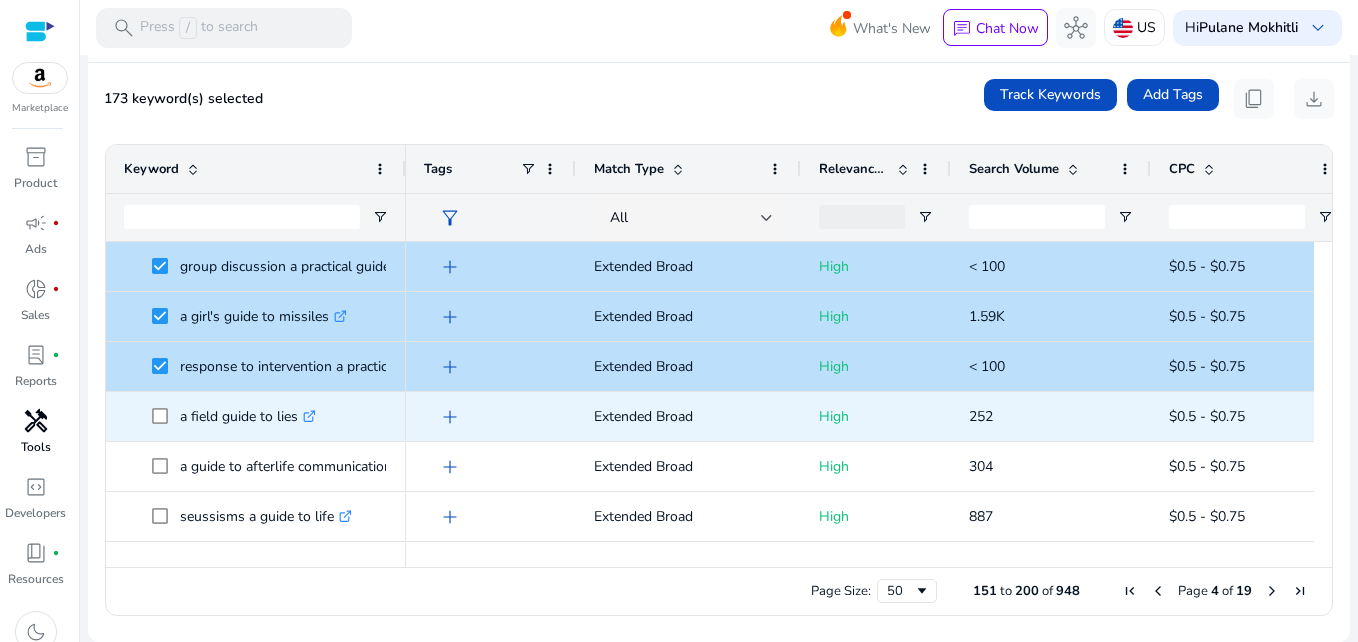 click on "a field guide to lies  .st0{fill:#2c8af8}" at bounding box center (256, 416) 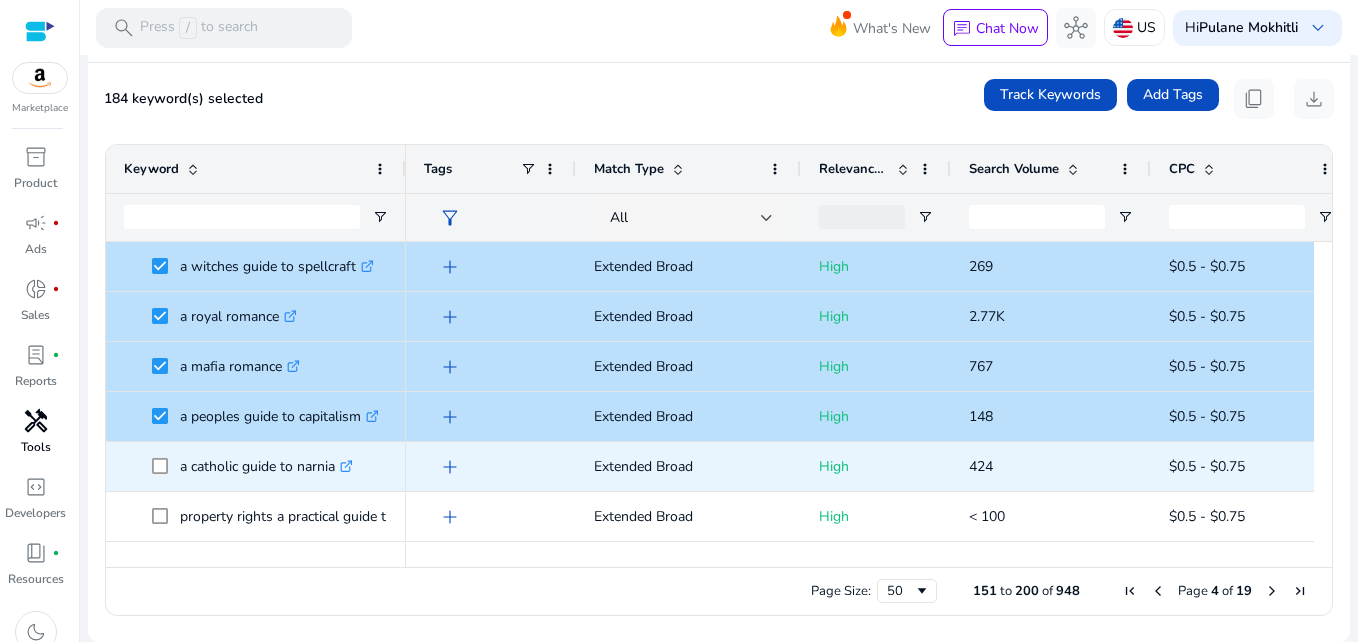 click on "a catholic guide to narnia  .st0{fill:#2c8af8}" at bounding box center [256, 466] 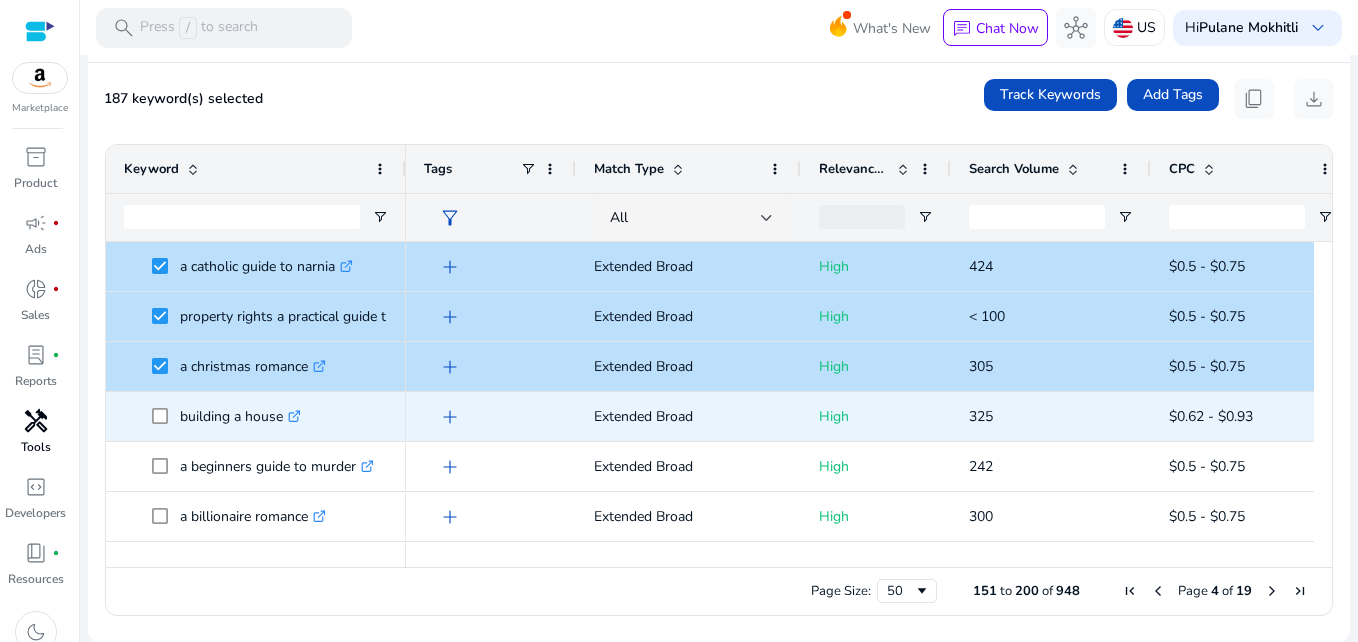 click at bounding box center [166, 416] 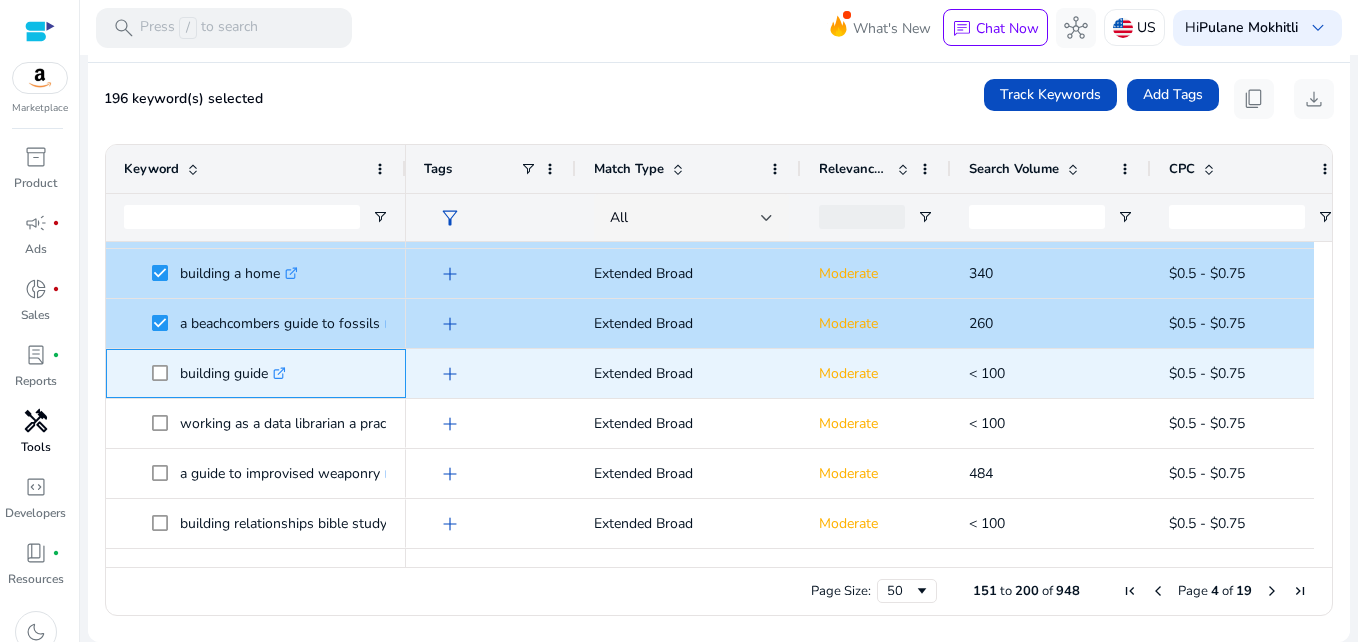 drag, startPoint x: 168, startPoint y: 370, endPoint x: 161, endPoint y: 383, distance: 14.764823 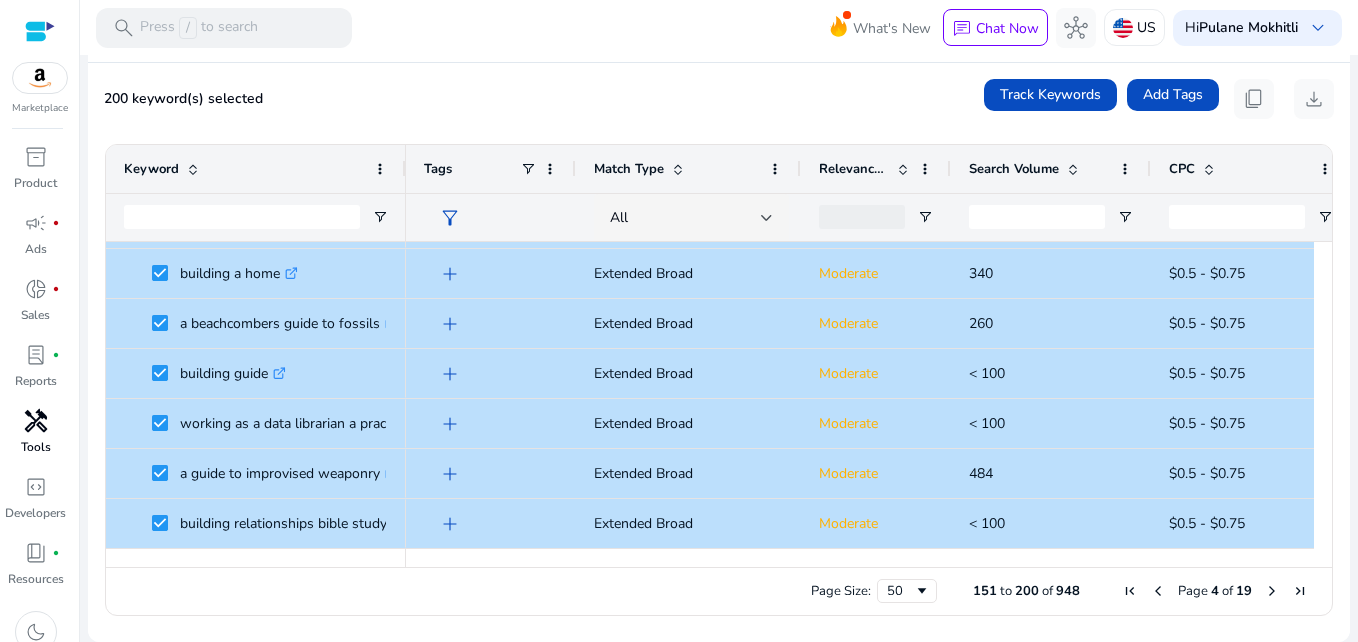 click at bounding box center [1272, 591] 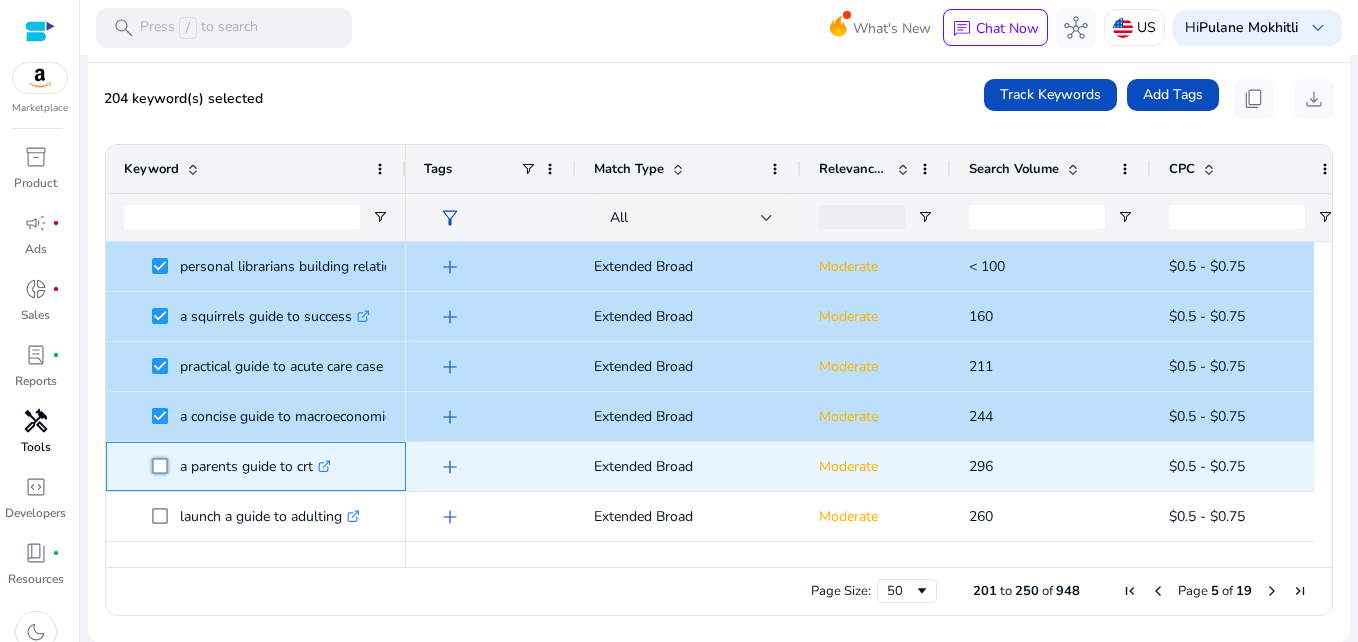 click at bounding box center (166, 466) 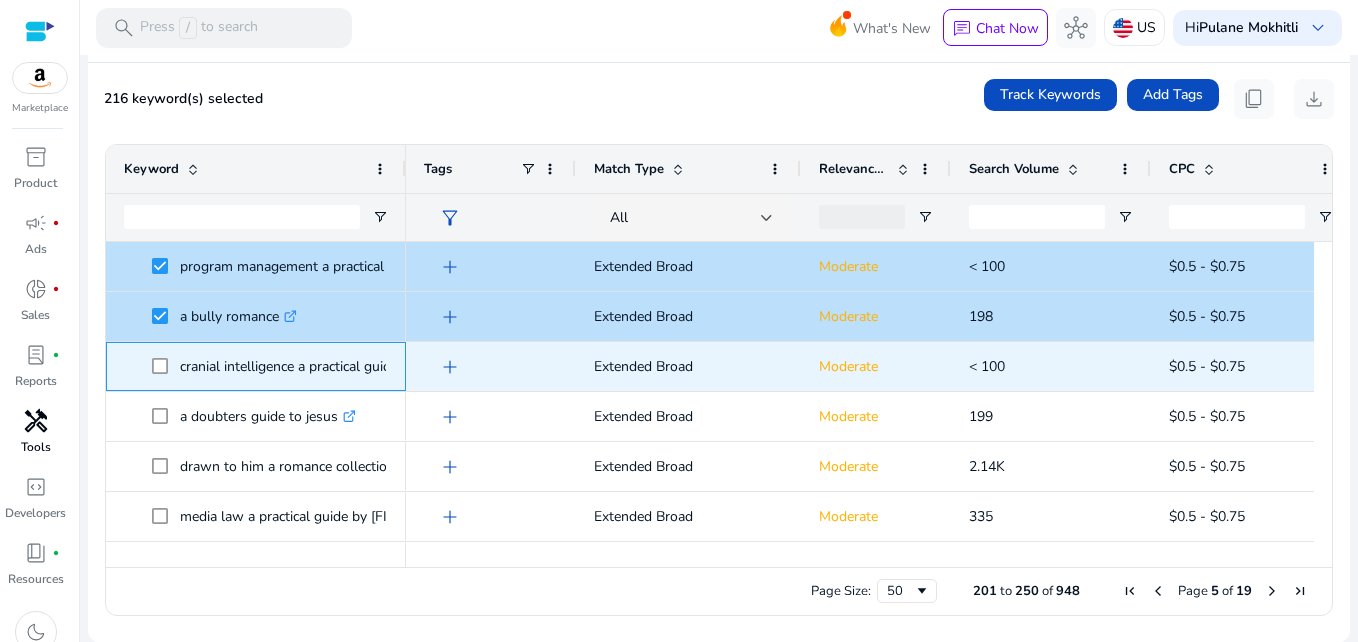 click at bounding box center [166, 366] 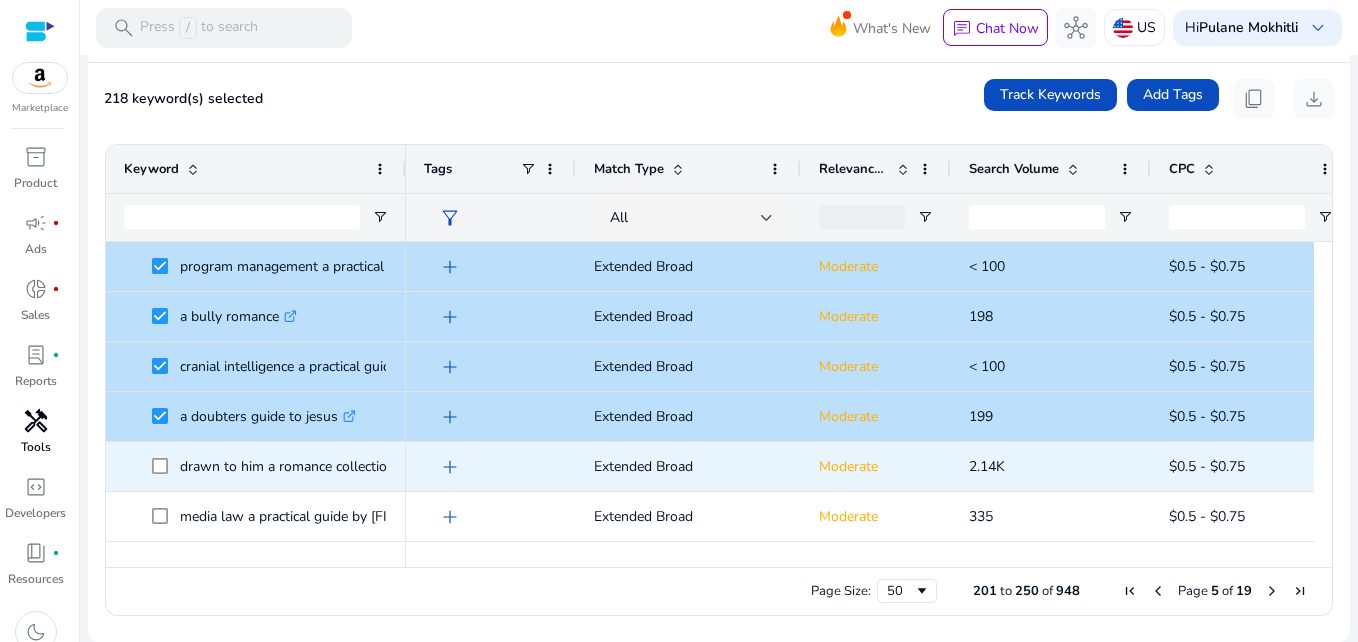 click at bounding box center (166, 466) 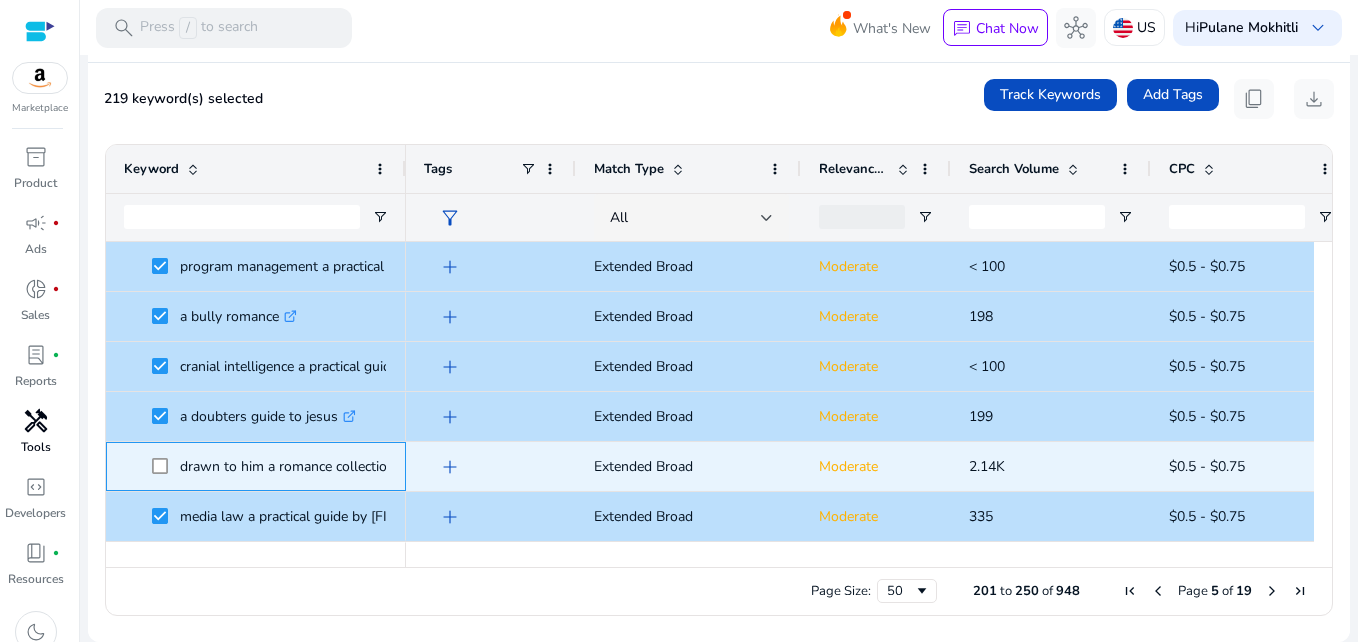 click at bounding box center [166, 466] 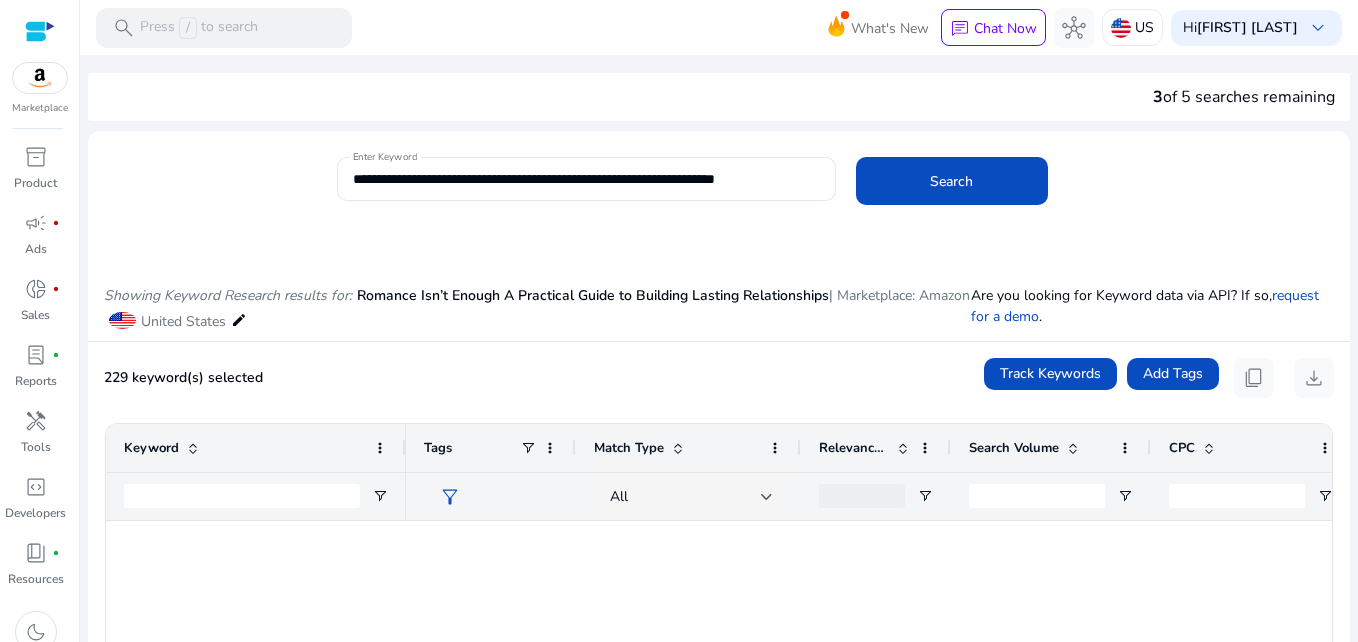 scroll, scrollTop: 0, scrollLeft: 0, axis: both 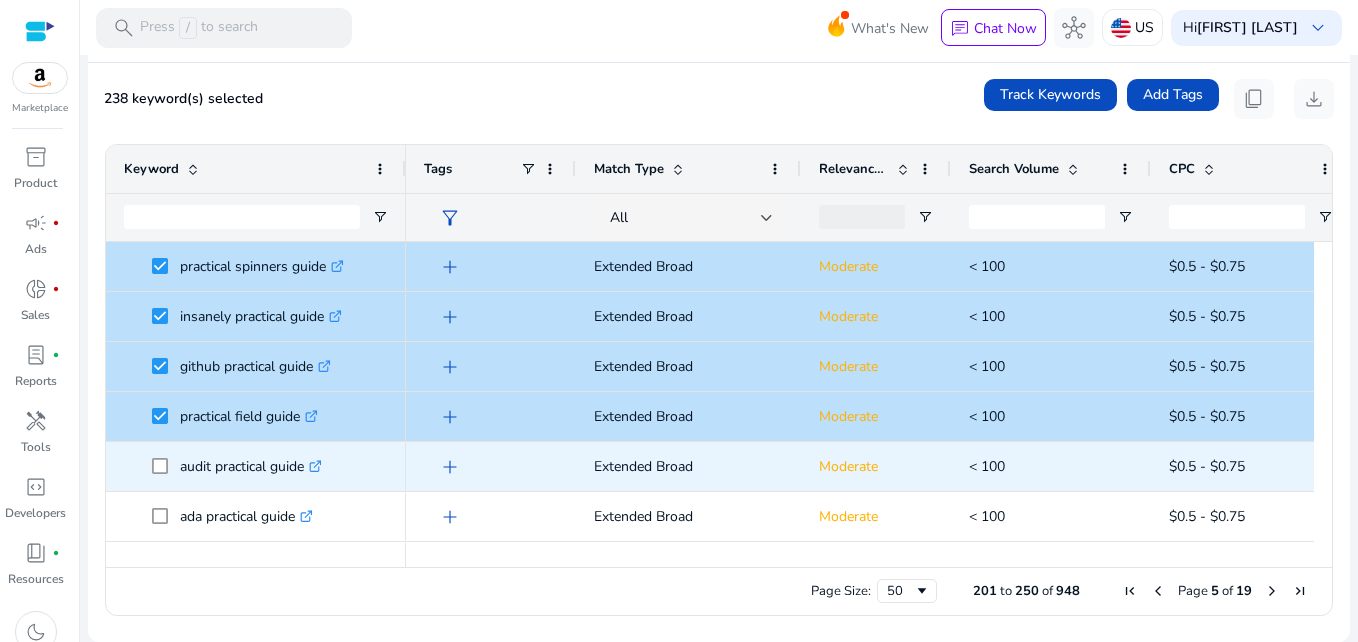 click at bounding box center [166, 466] 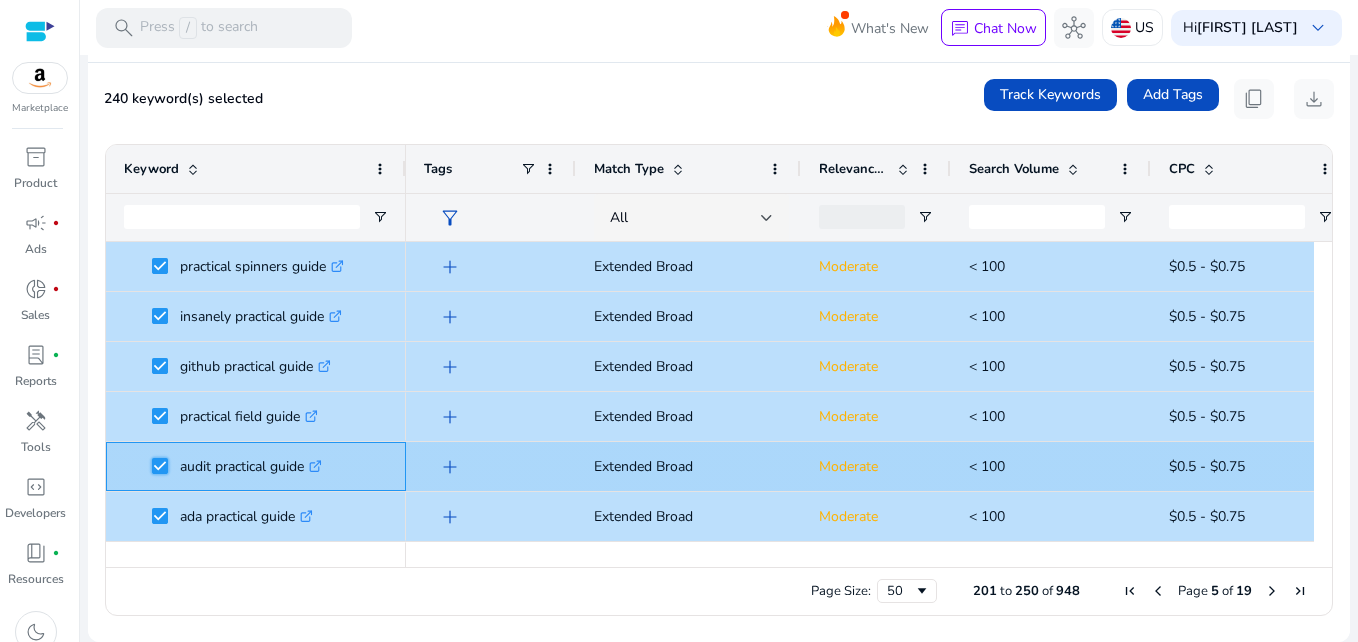 scroll, scrollTop: 1778, scrollLeft: 0, axis: vertical 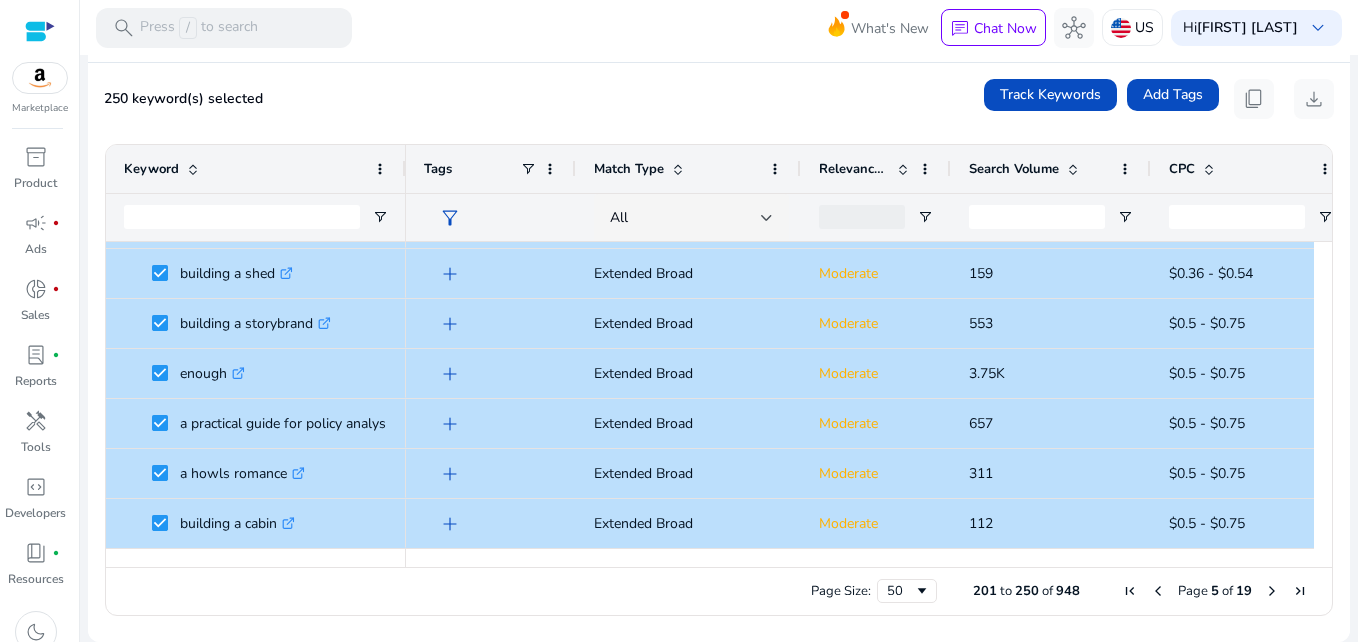 click at bounding box center [1272, 591] 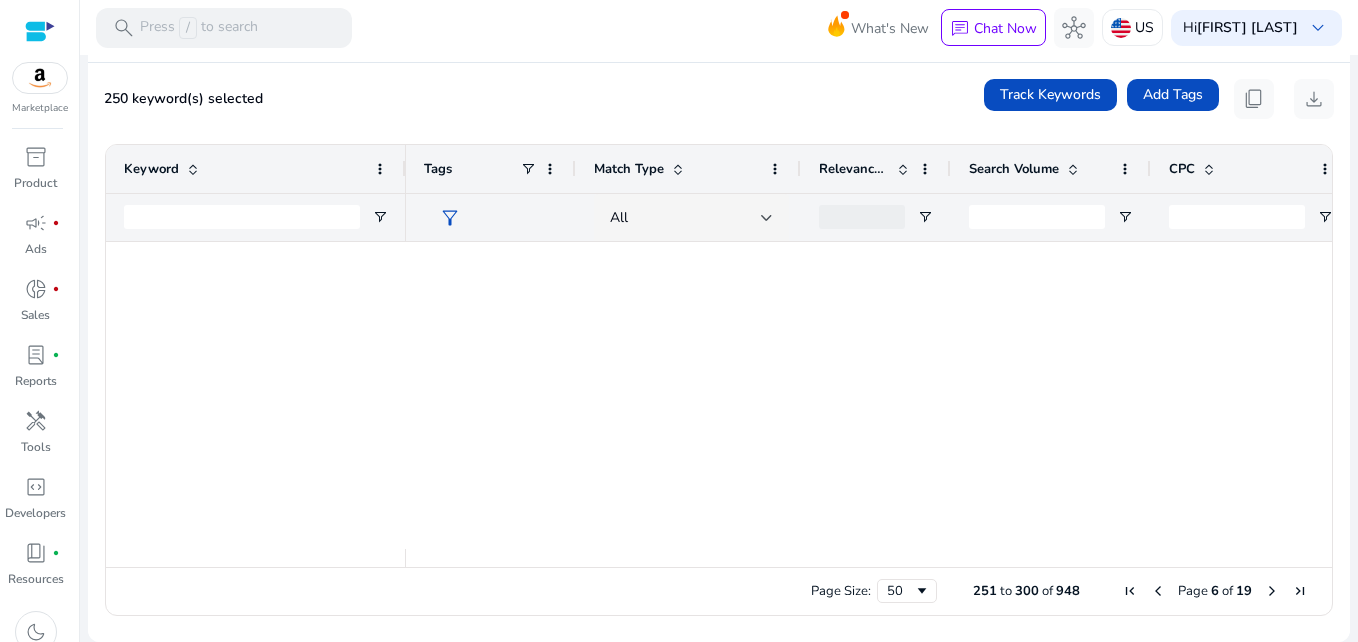 scroll, scrollTop: 0, scrollLeft: 0, axis: both 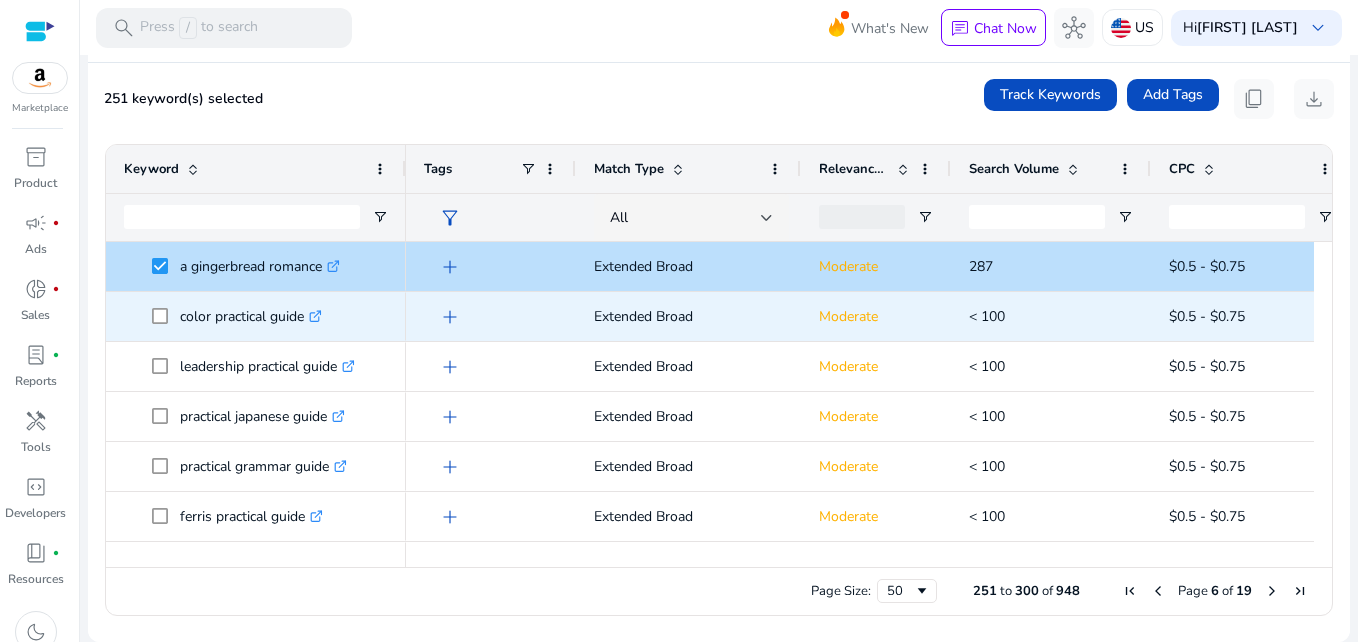 click at bounding box center (166, 316) 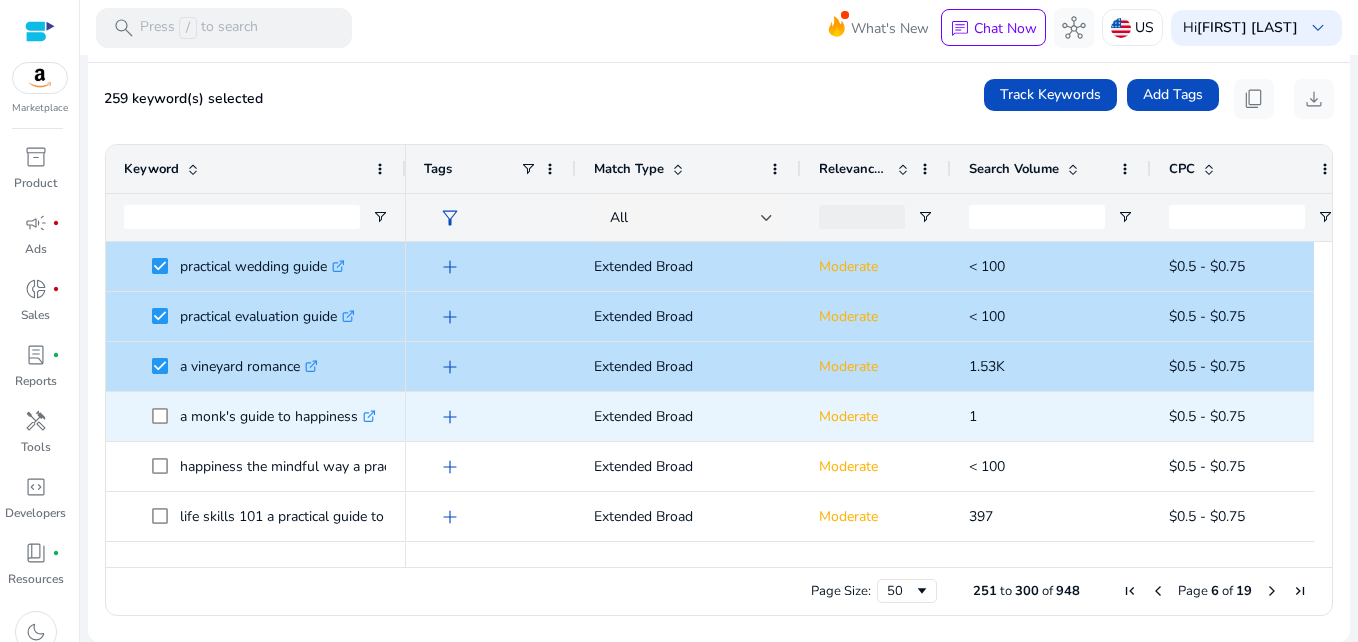 click on "a monk's guide to happiness  .st0{fill:#2c8af8}" at bounding box center (256, 416) 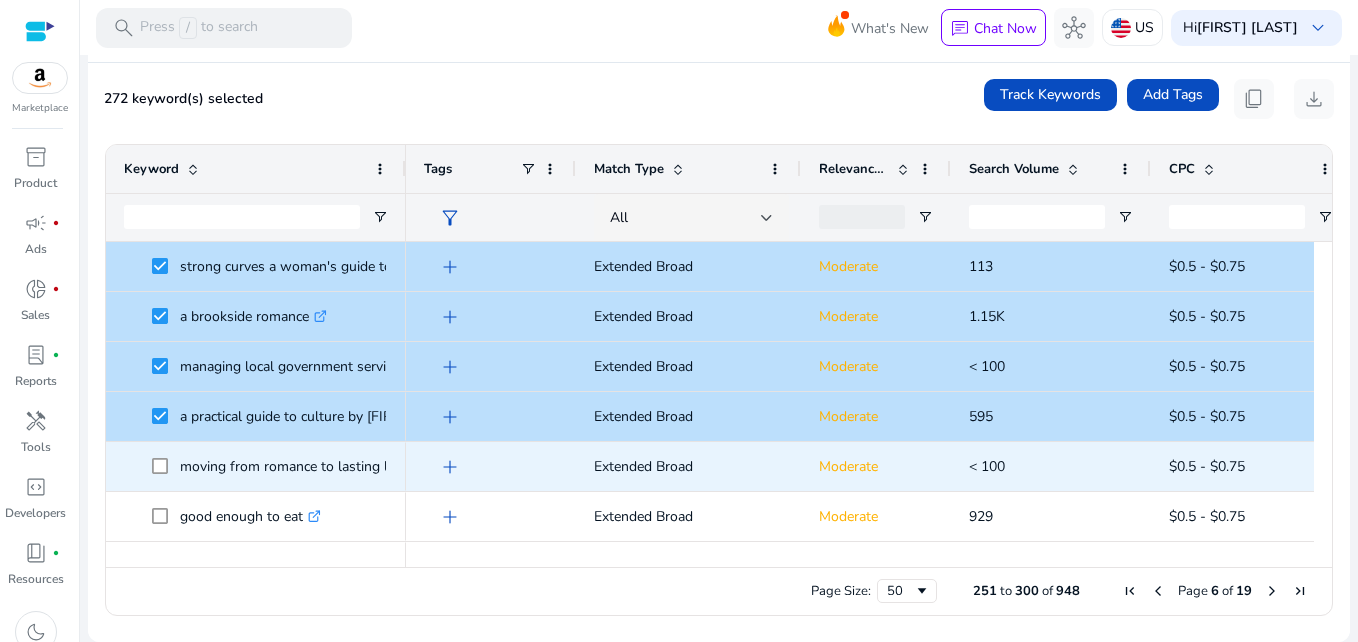 click on "moving from romance to lasting love  .st0{fill:#2c8af8}" at bounding box center [256, 466] 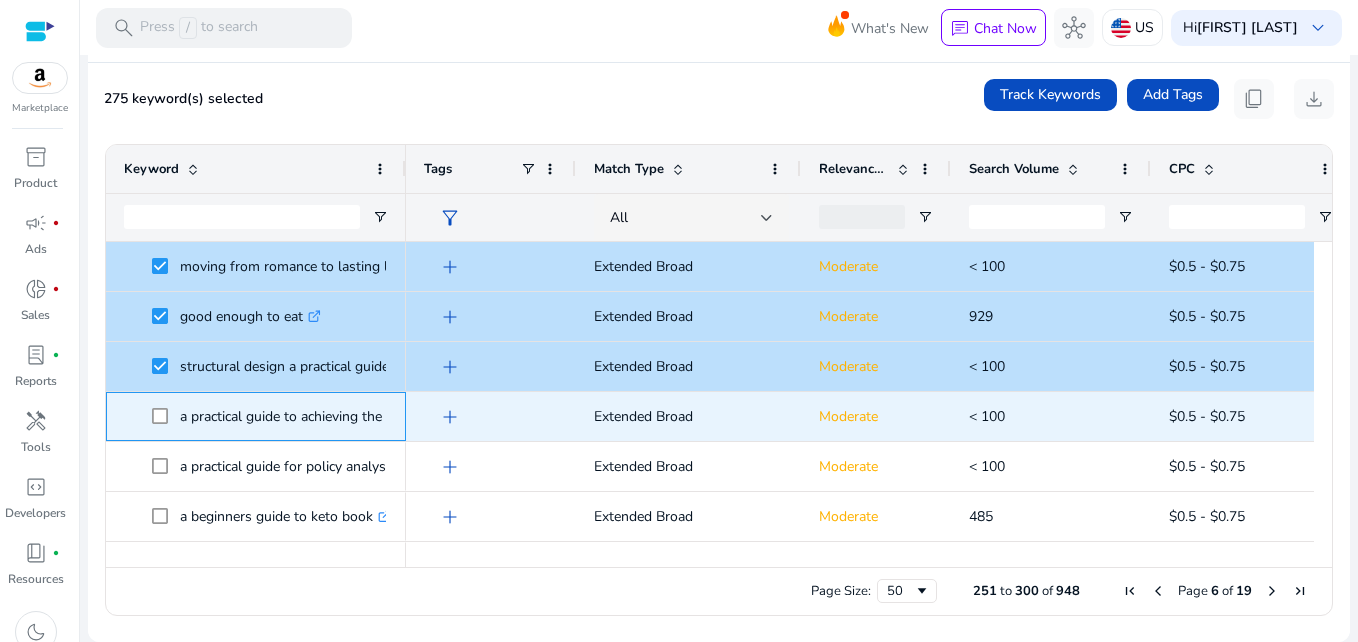 click at bounding box center [166, 416] 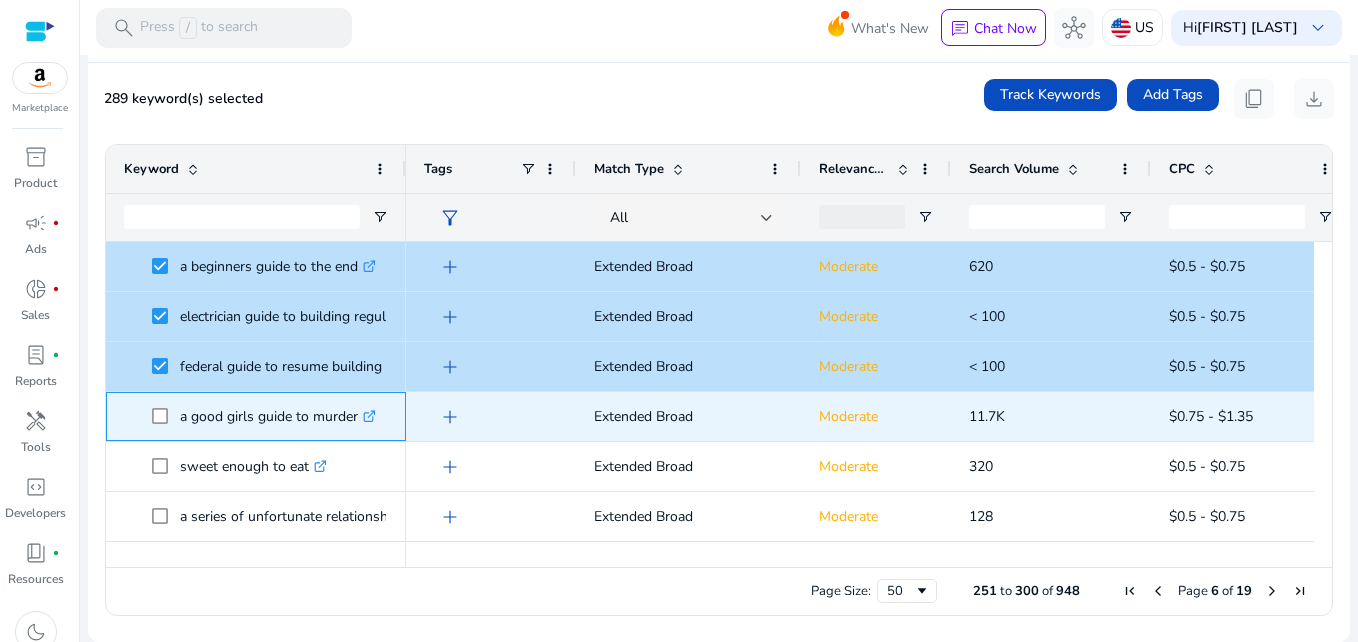 click at bounding box center (166, 416) 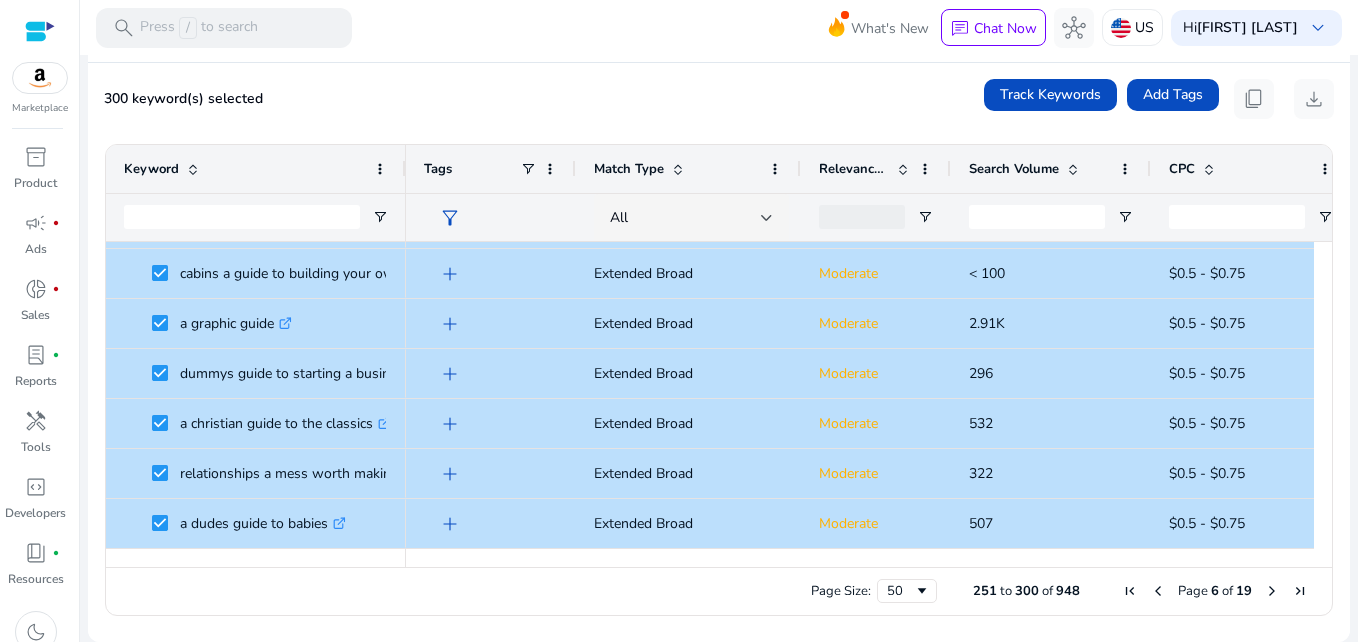 click at bounding box center (1272, 591) 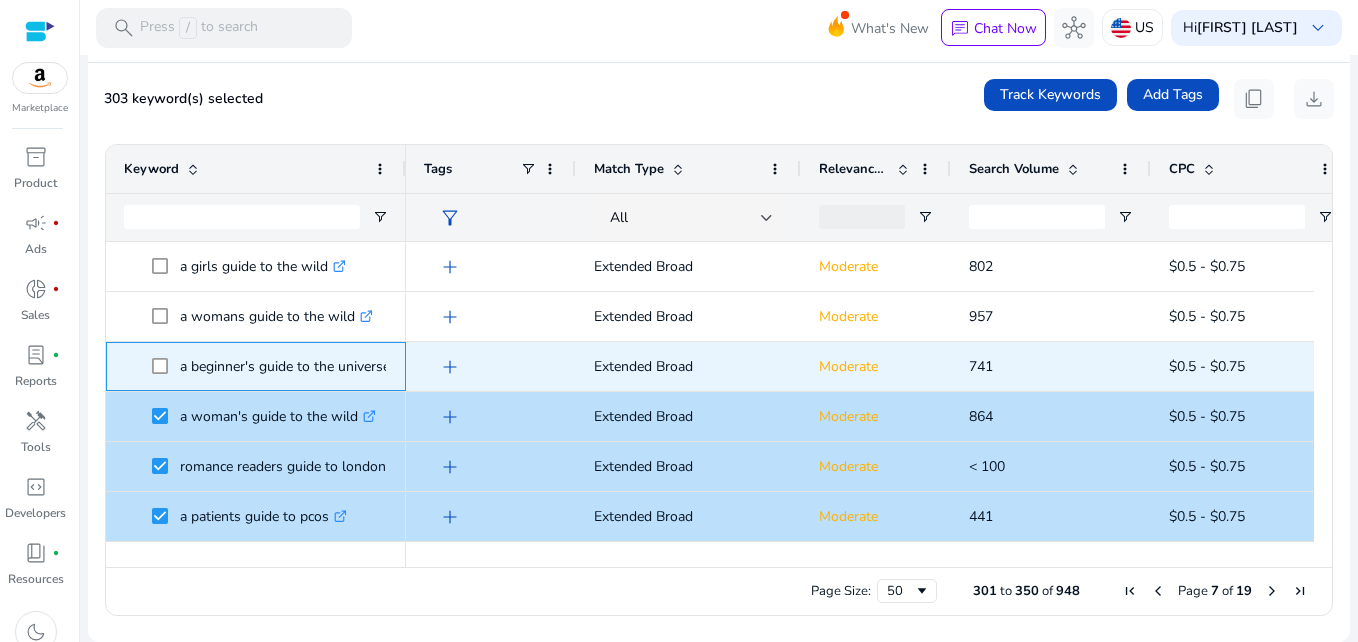 click on "a beginner's guide to the universe  .st0{fill:#2c8af8}" at bounding box center [256, 366] 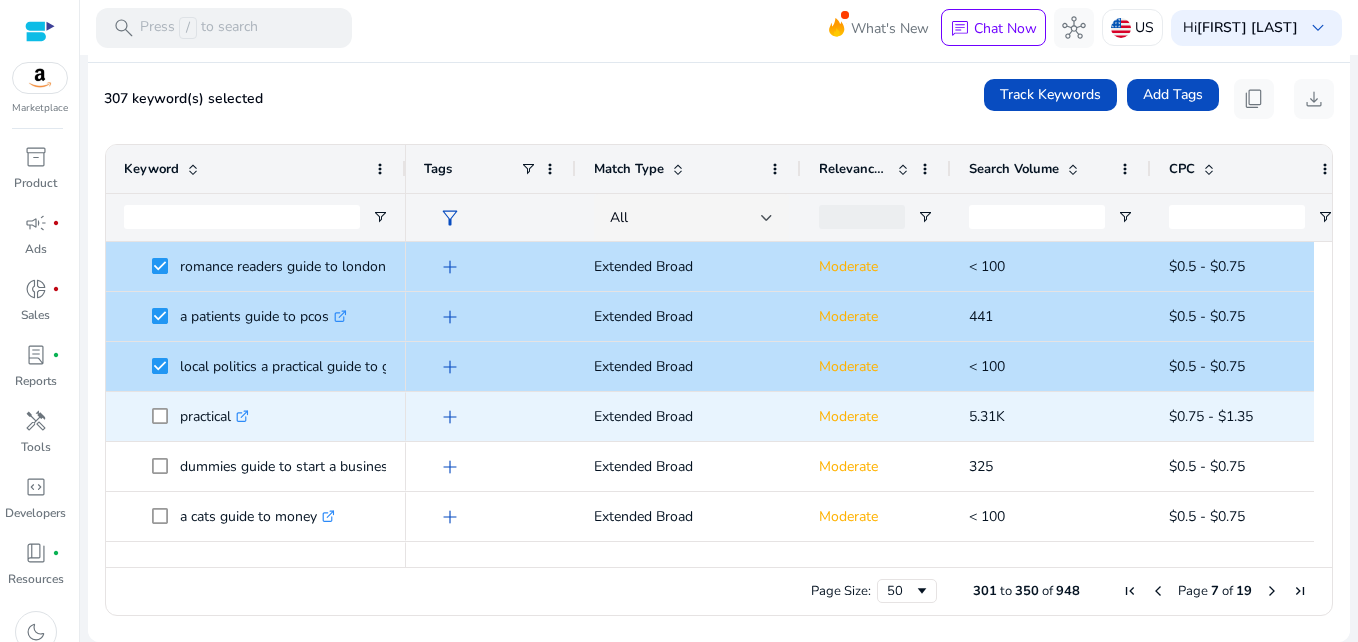 click at bounding box center [166, 416] 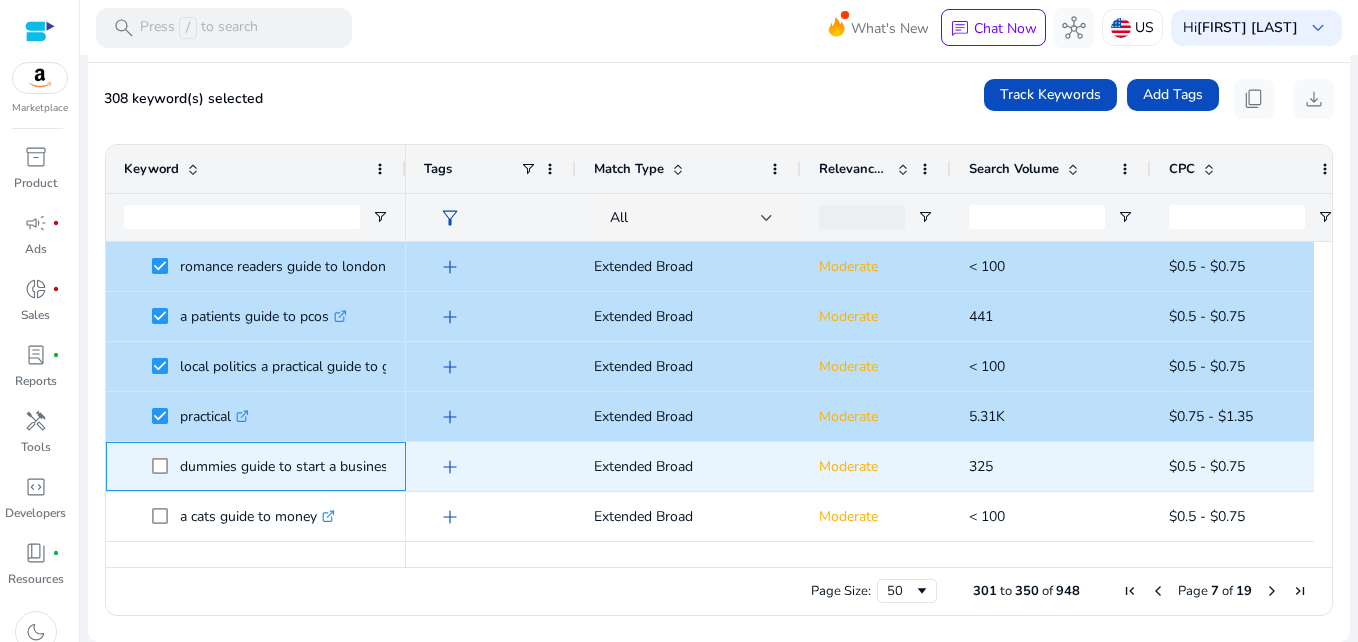 click at bounding box center [166, 466] 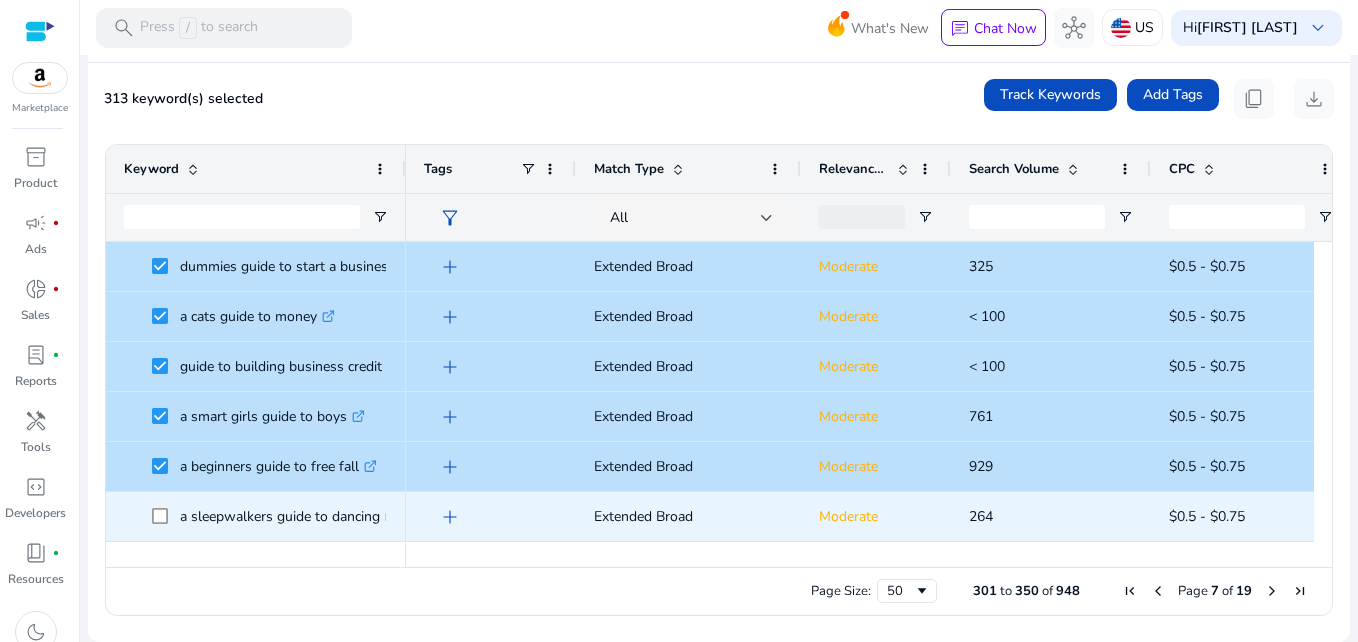 click at bounding box center (166, 516) 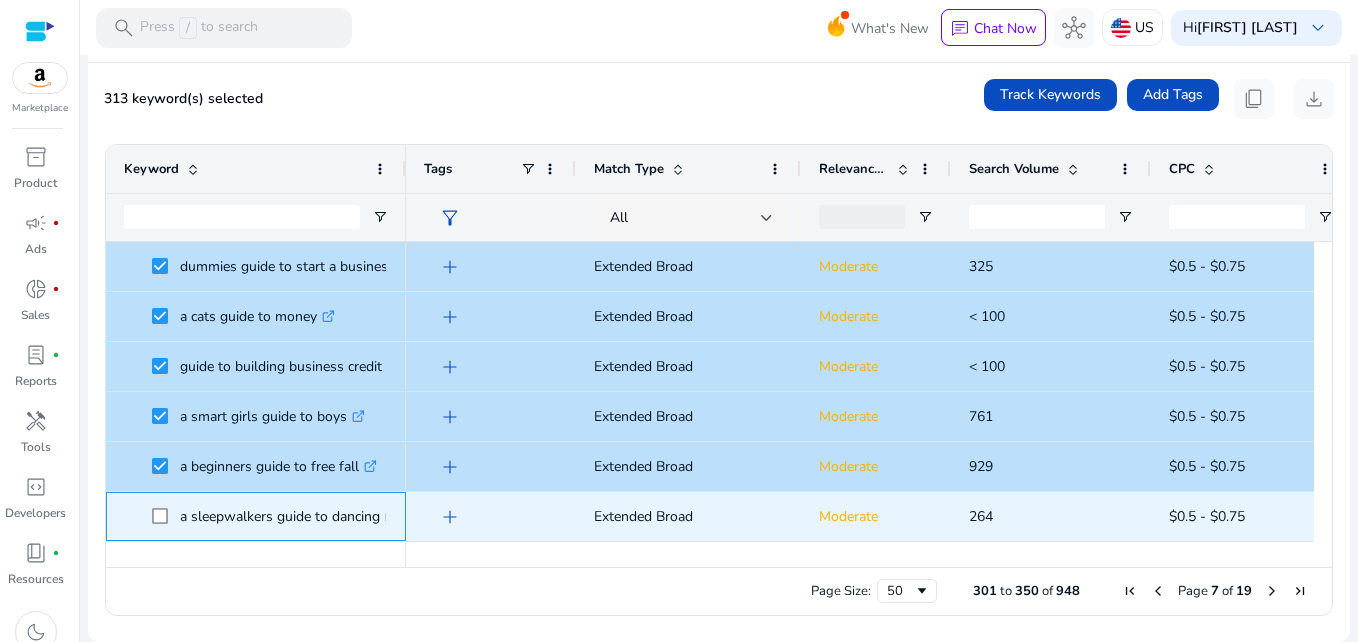 click at bounding box center (166, 516) 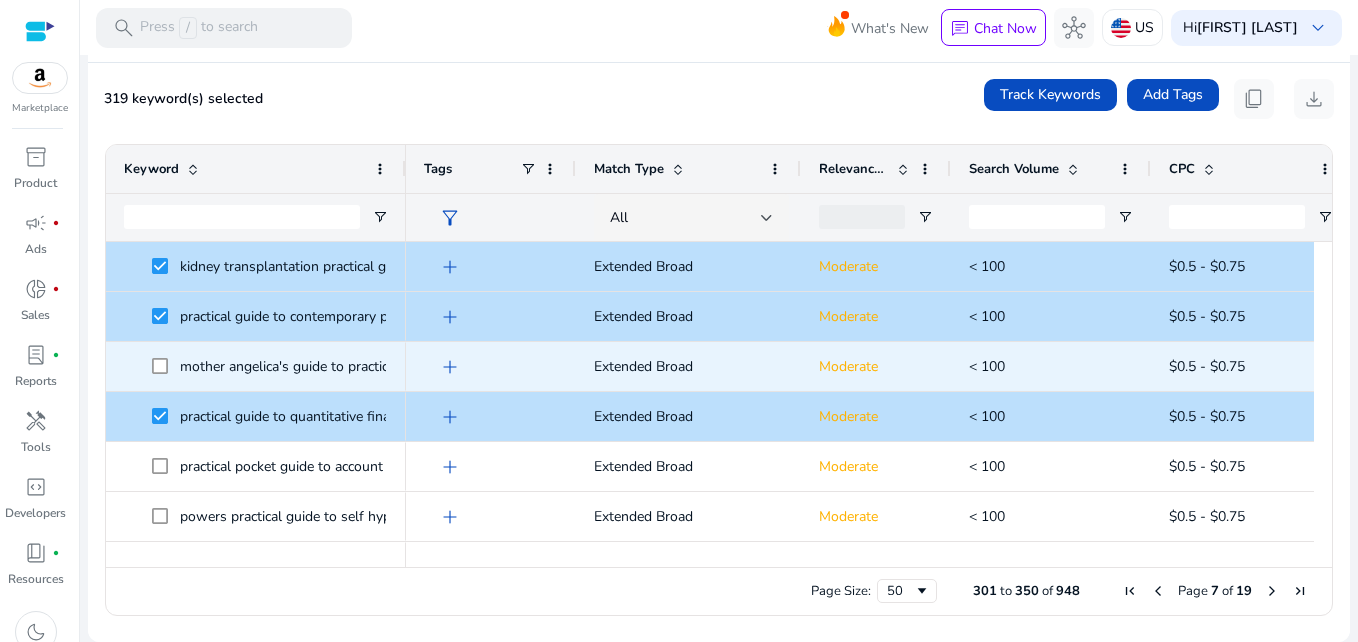 click on "mother angelica's guide to practical holiness  .st0{fill:#2c8af8}" at bounding box center [256, 366] 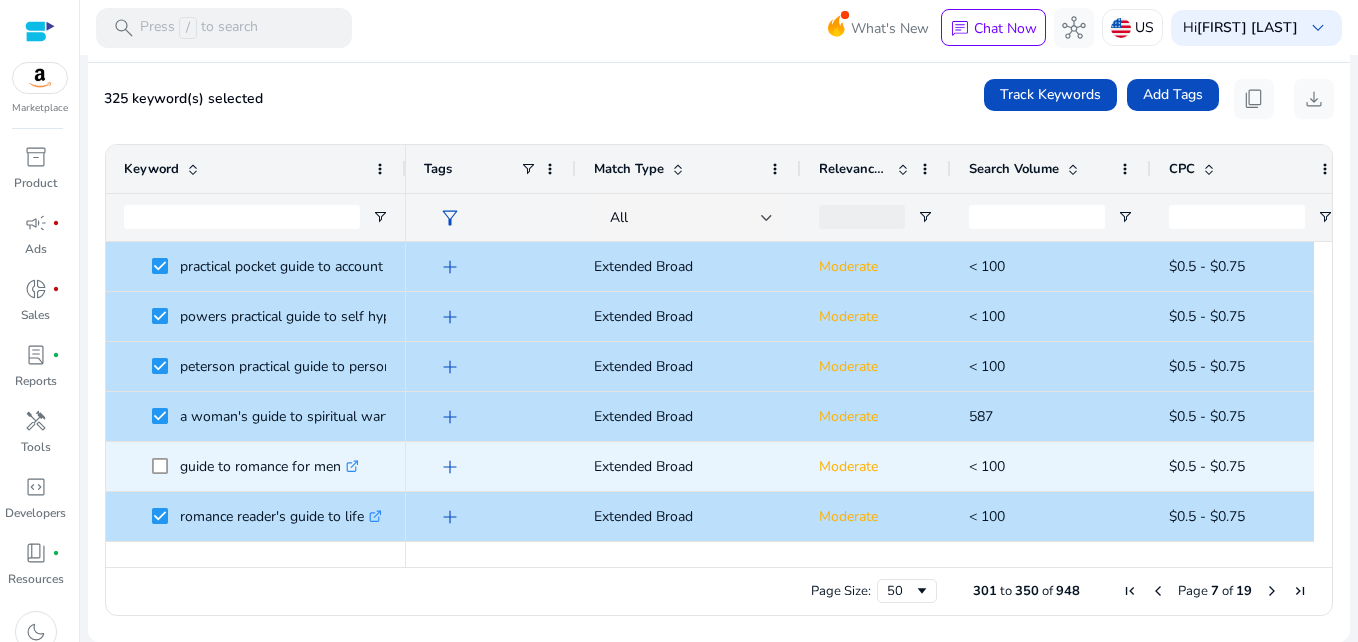 click at bounding box center [166, 466] 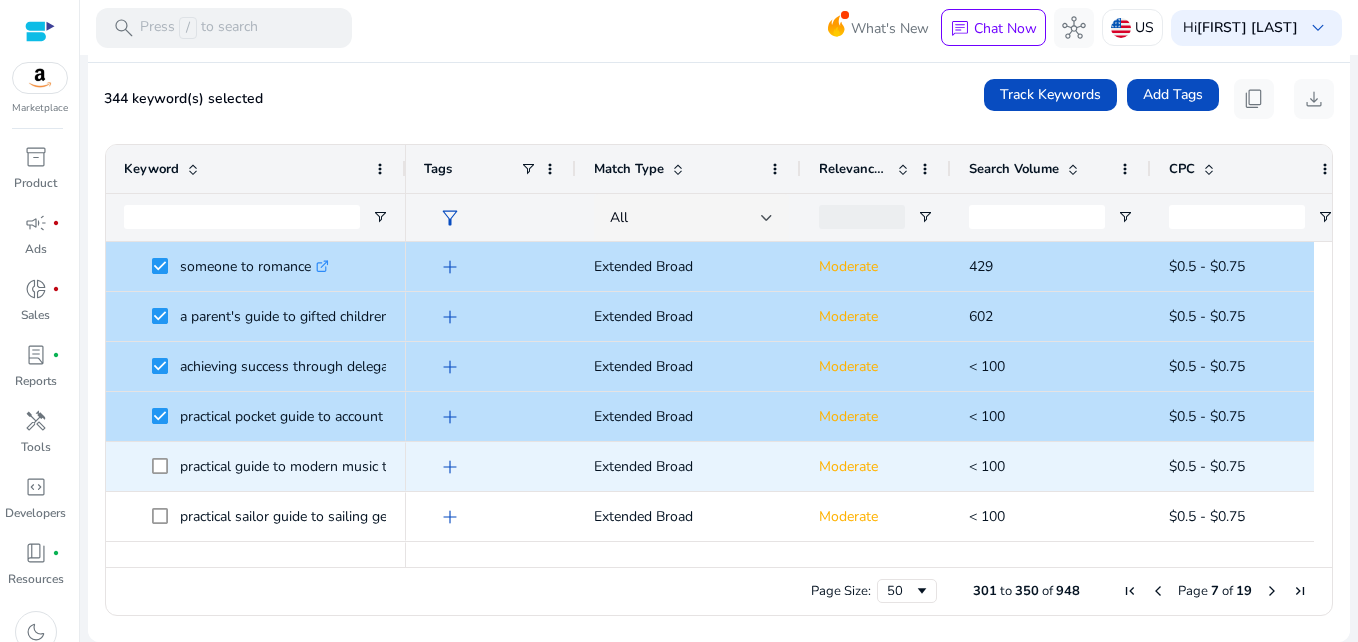 click at bounding box center (166, 466) 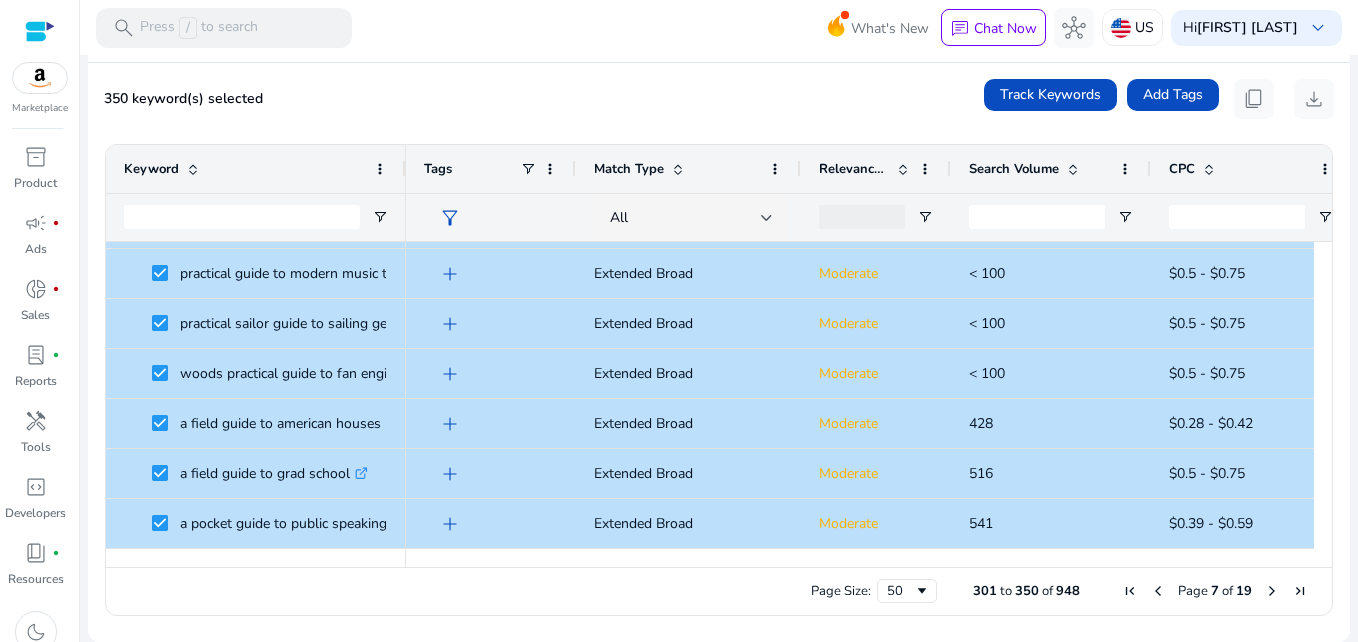 click at bounding box center [1272, 591] 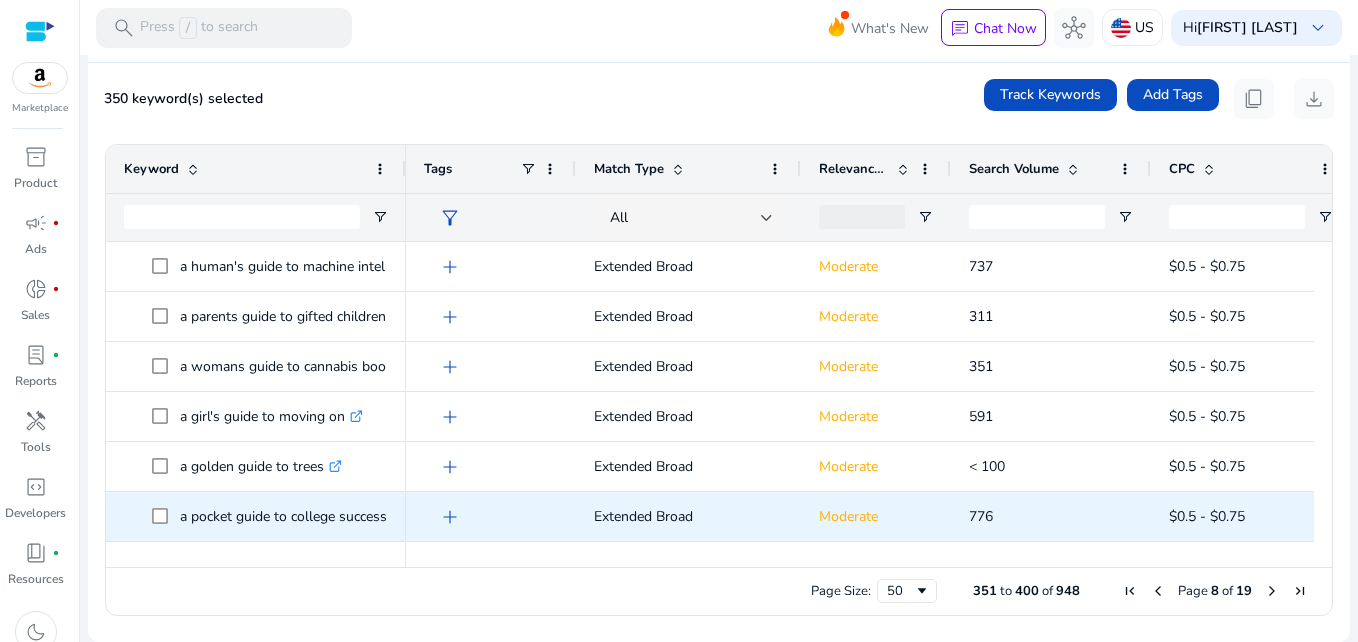 click on "a pocket guide to college success  .st0{fill:#2c8af8}" at bounding box center [256, 516] 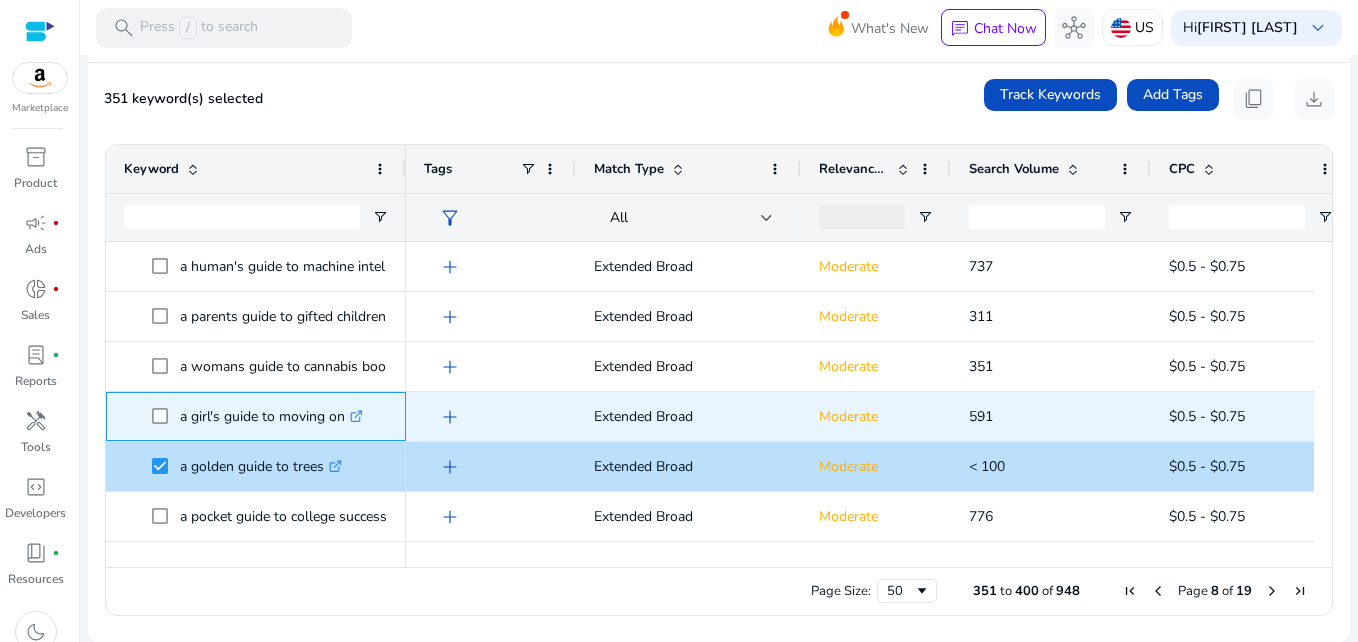 click at bounding box center (166, 416) 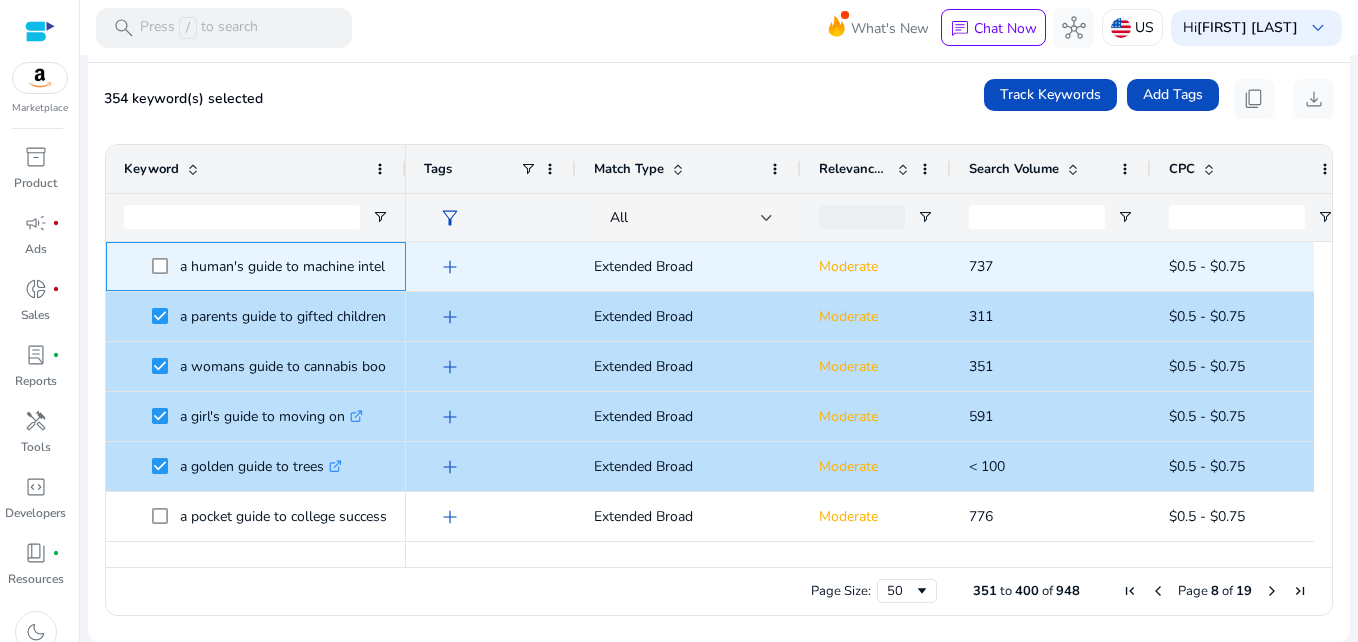 click at bounding box center (166, 266) 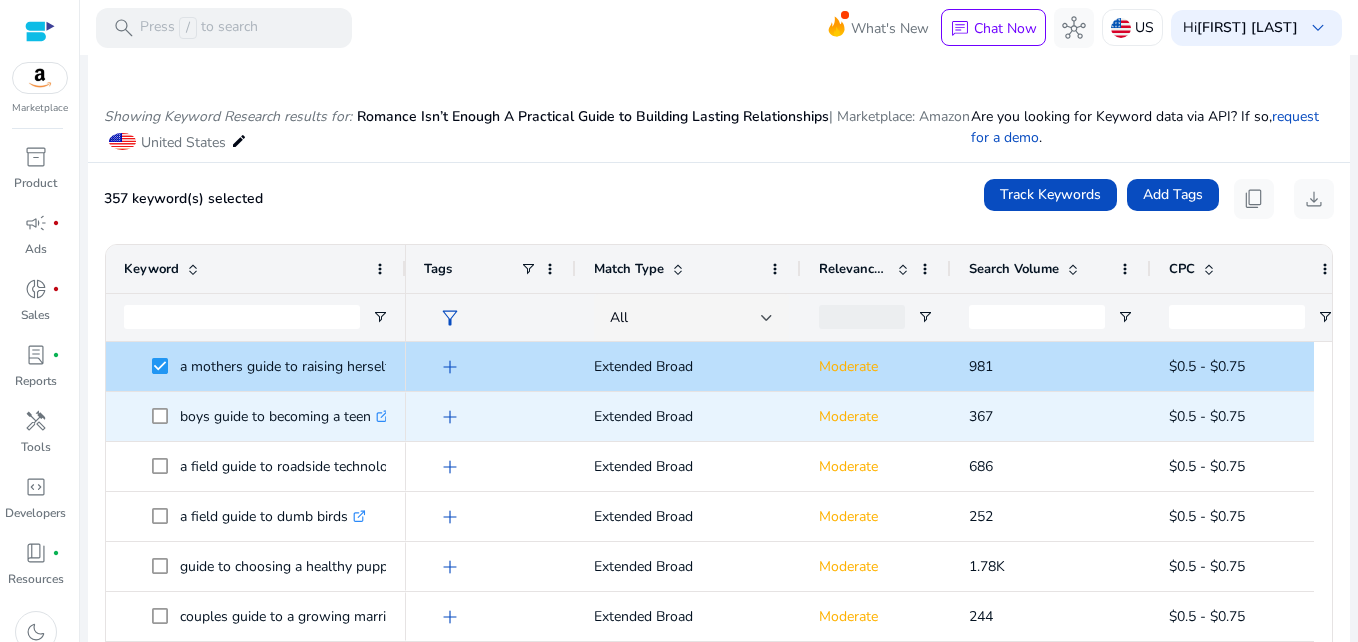 click at bounding box center [166, 416] 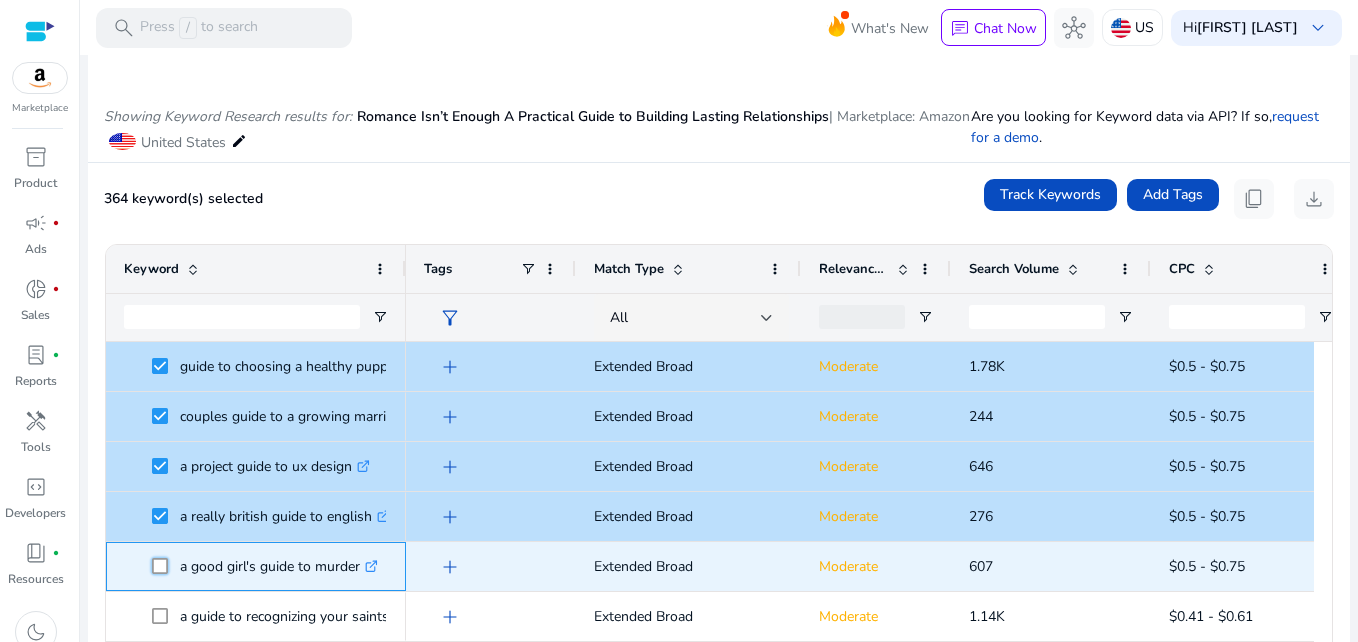 click at bounding box center (166, 566) 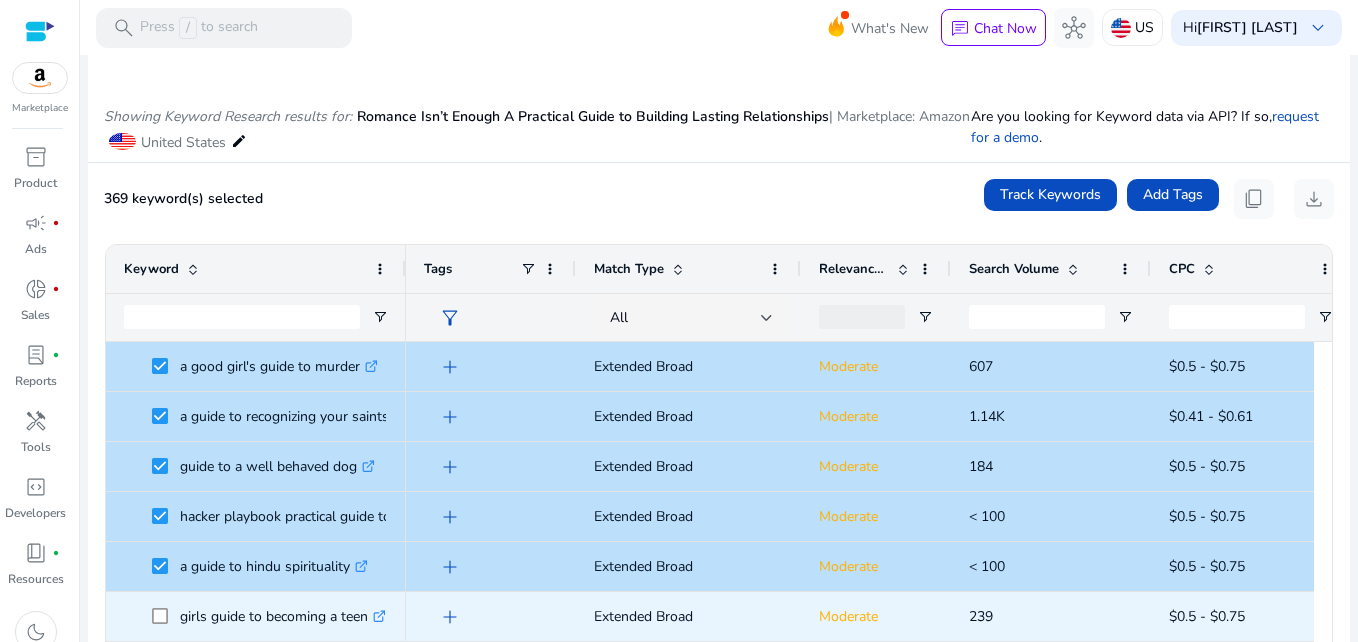 click on "girls guide to becoming a teen  .st0{fill:#2c8af8}" at bounding box center (256, 616) 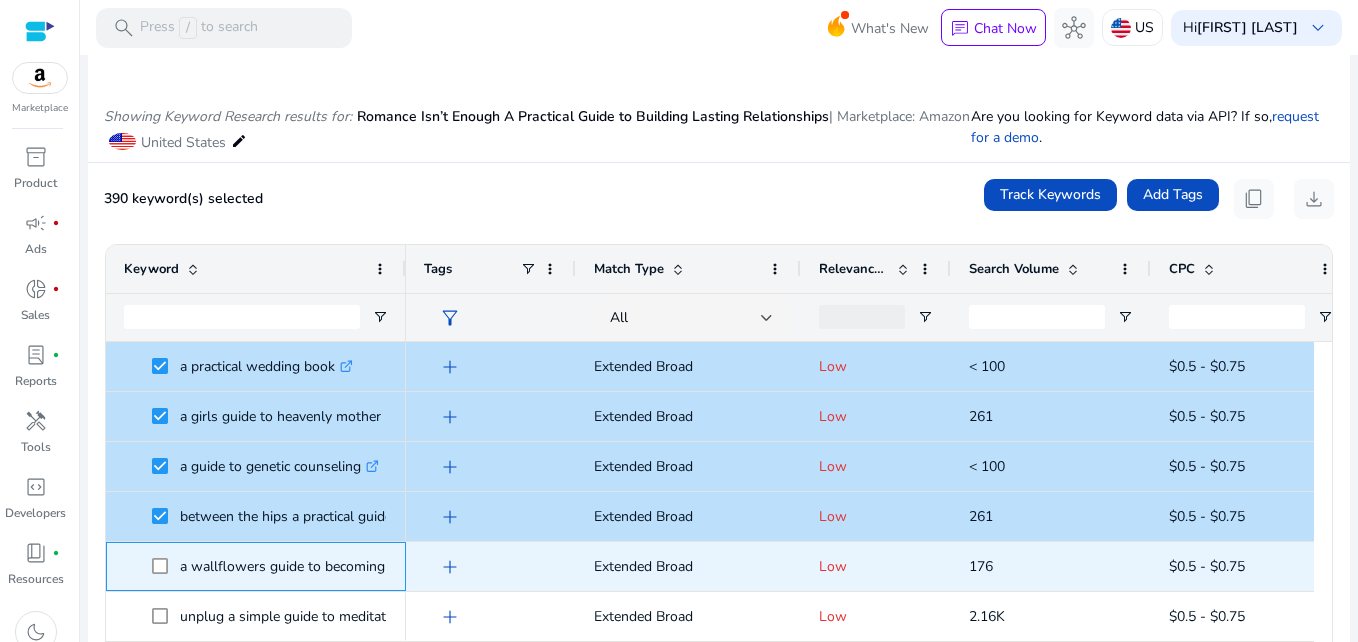 click at bounding box center (166, 566) 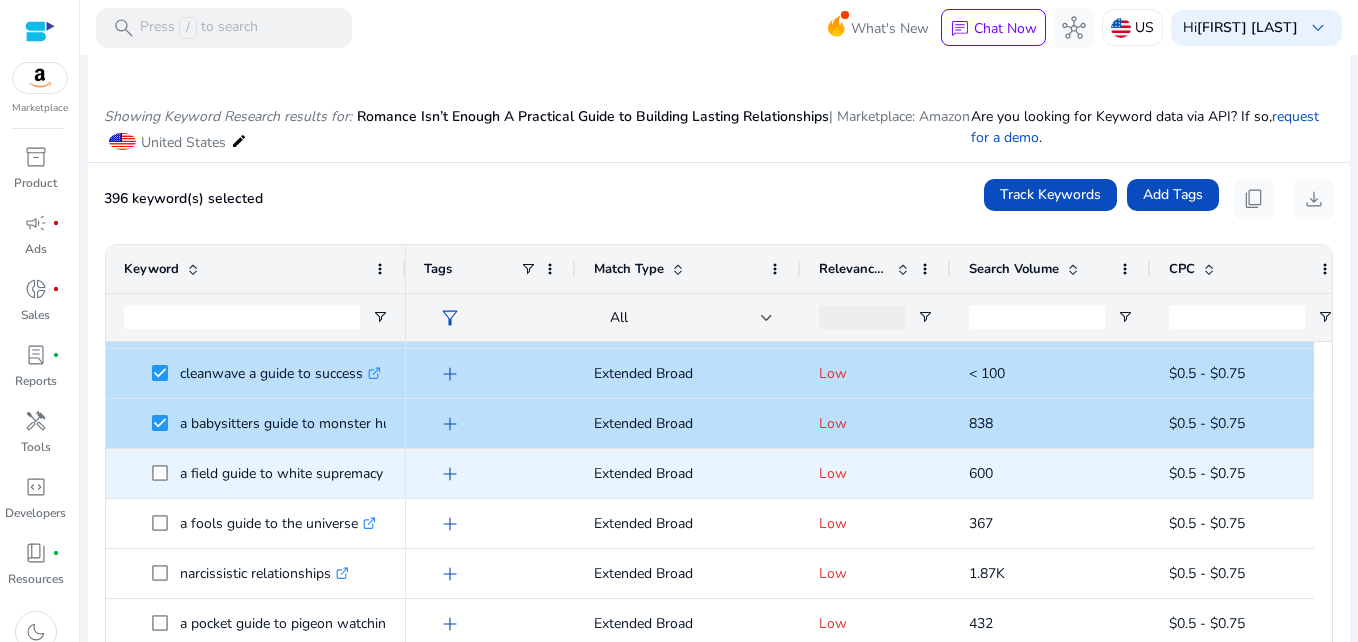 click at bounding box center [166, 473] 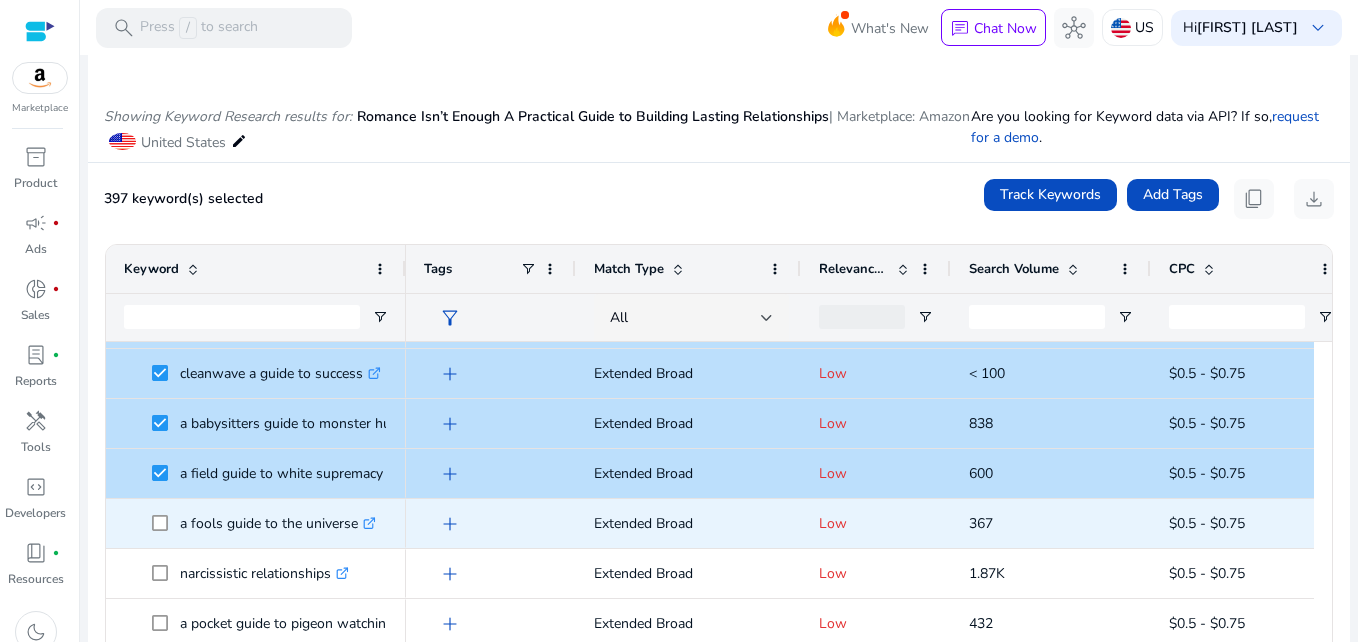 click at bounding box center [166, 523] 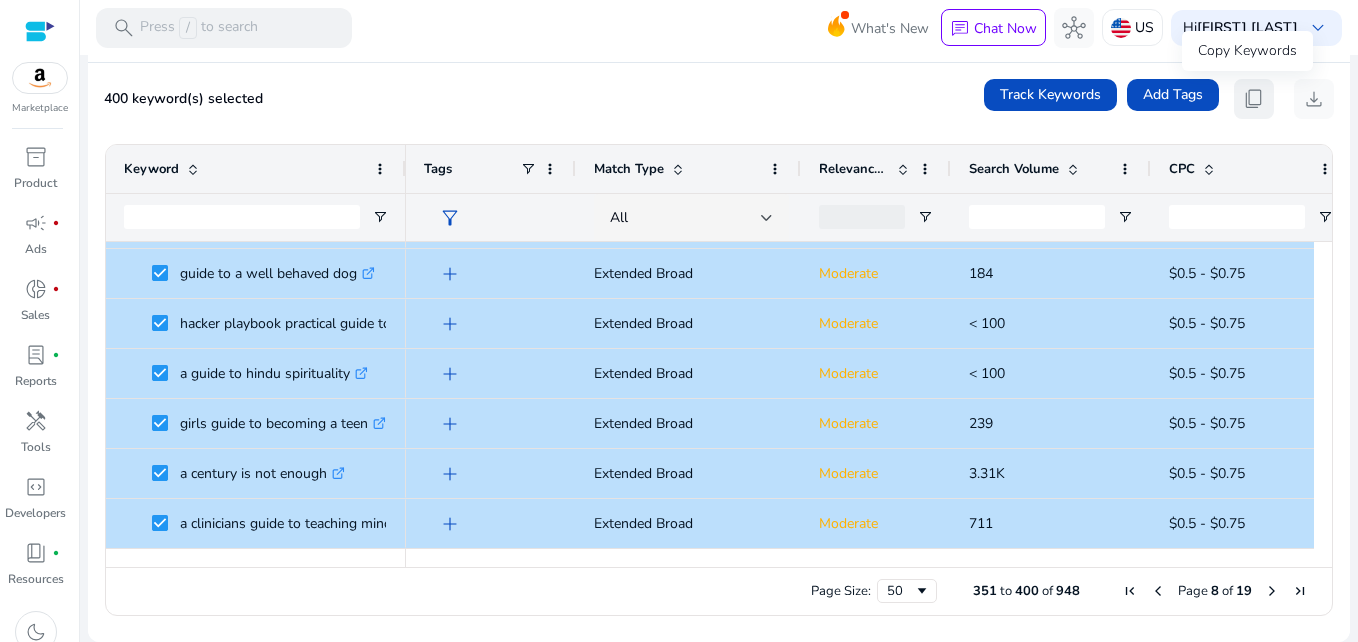 click on "content_copy" at bounding box center [1254, 99] 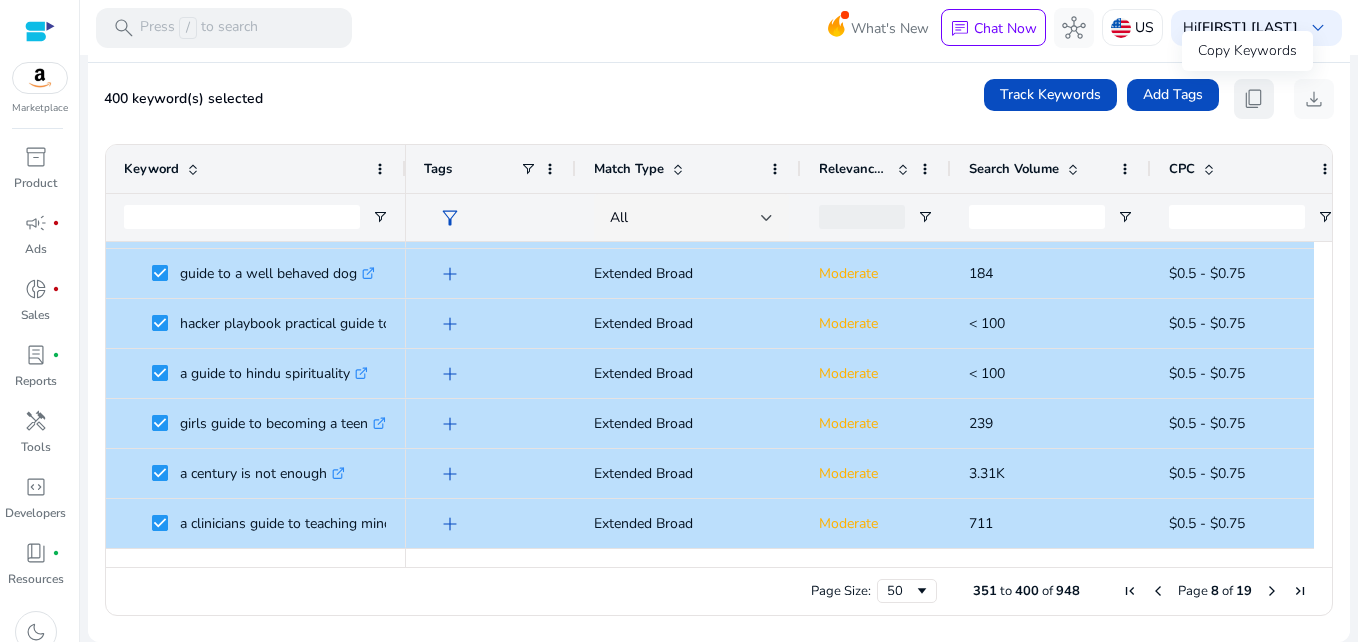 click on "content_copy" at bounding box center (1254, 99) 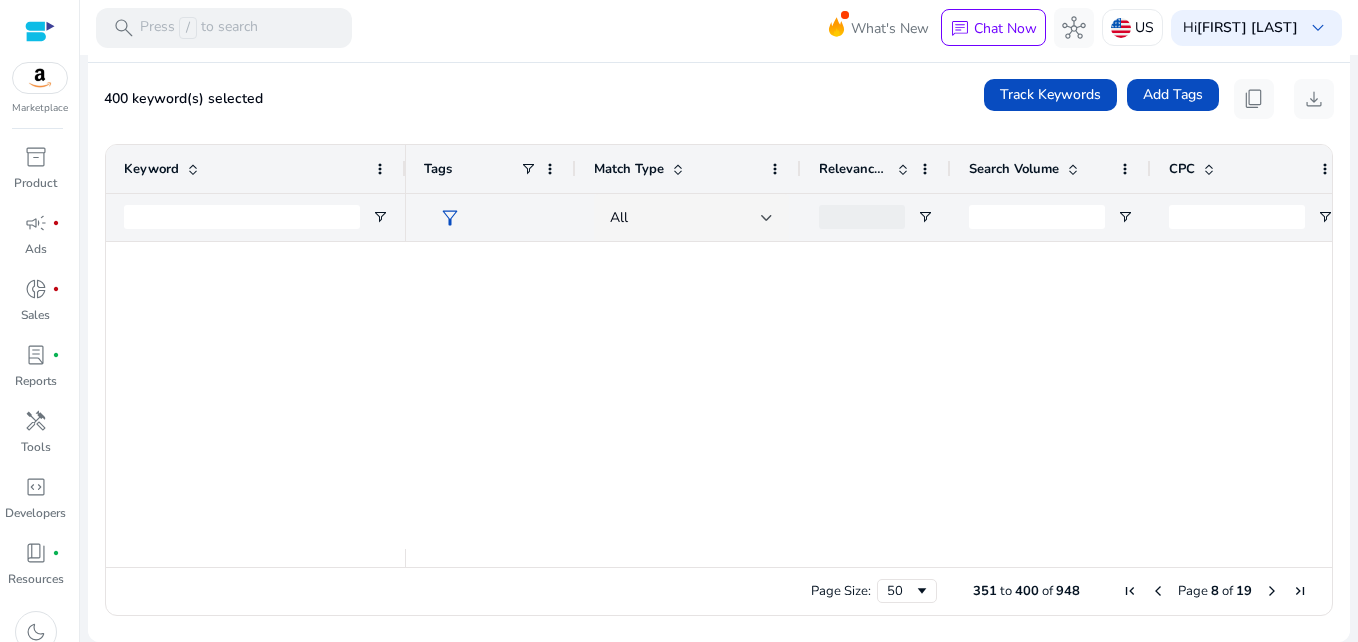 scroll, scrollTop: 2193, scrollLeft: 0, axis: vertical 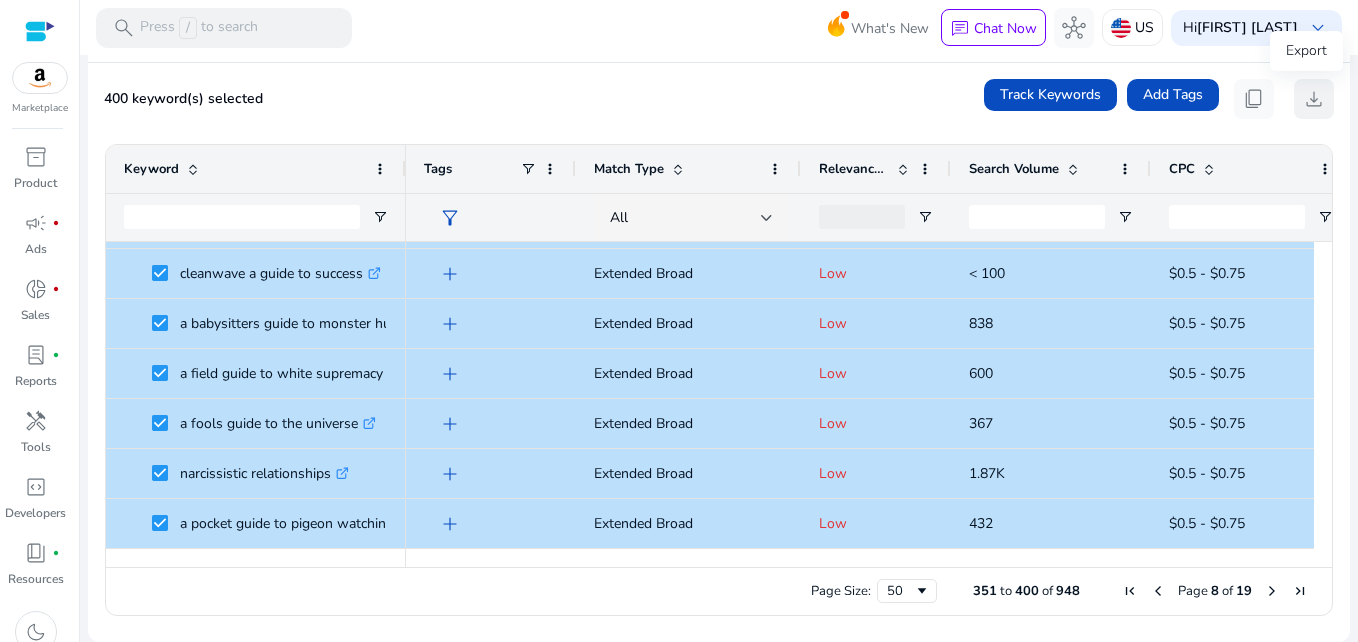 click on "download" 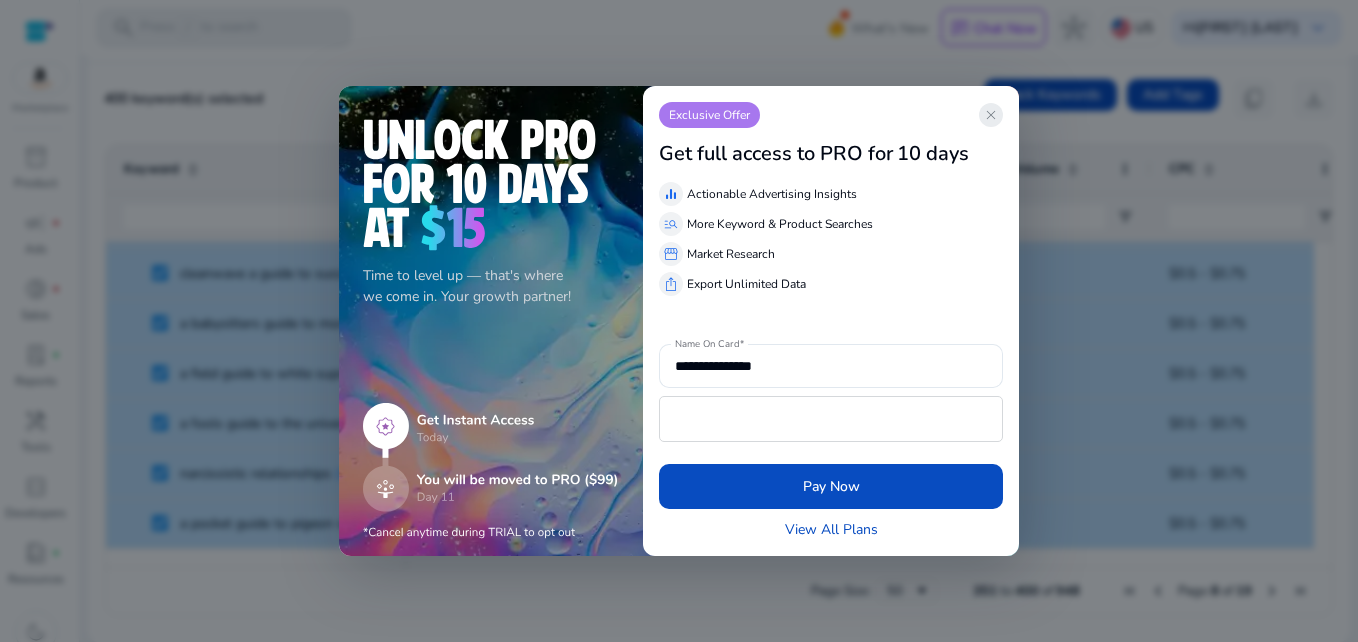 click on "close" at bounding box center [991, 115] 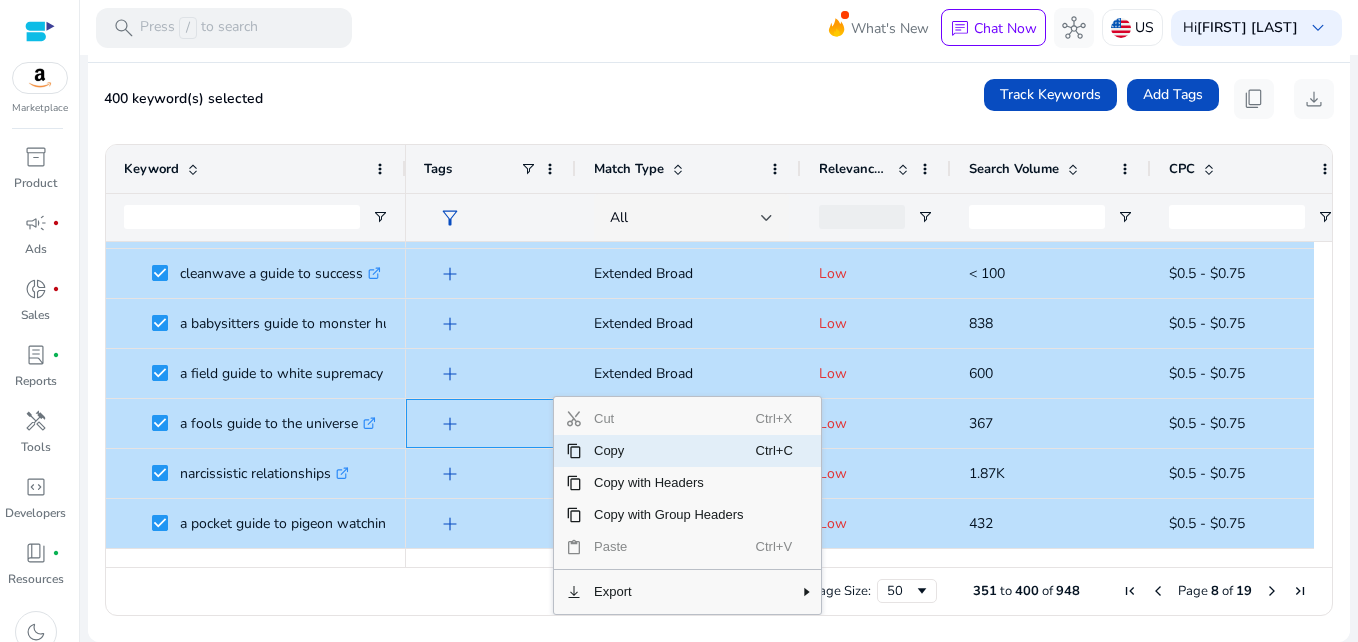 click on "Copy" at bounding box center (669, 451) 